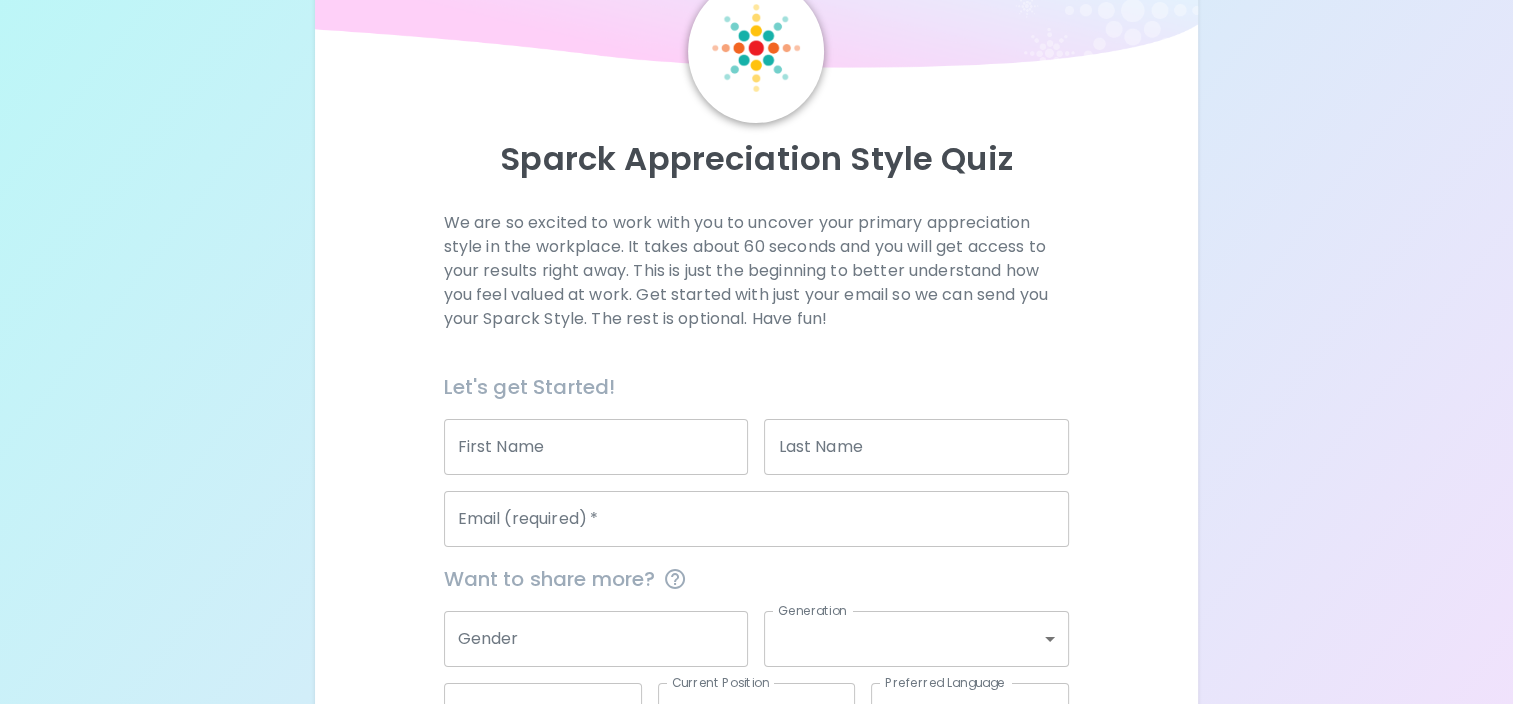 scroll, scrollTop: 200, scrollLeft: 0, axis: vertical 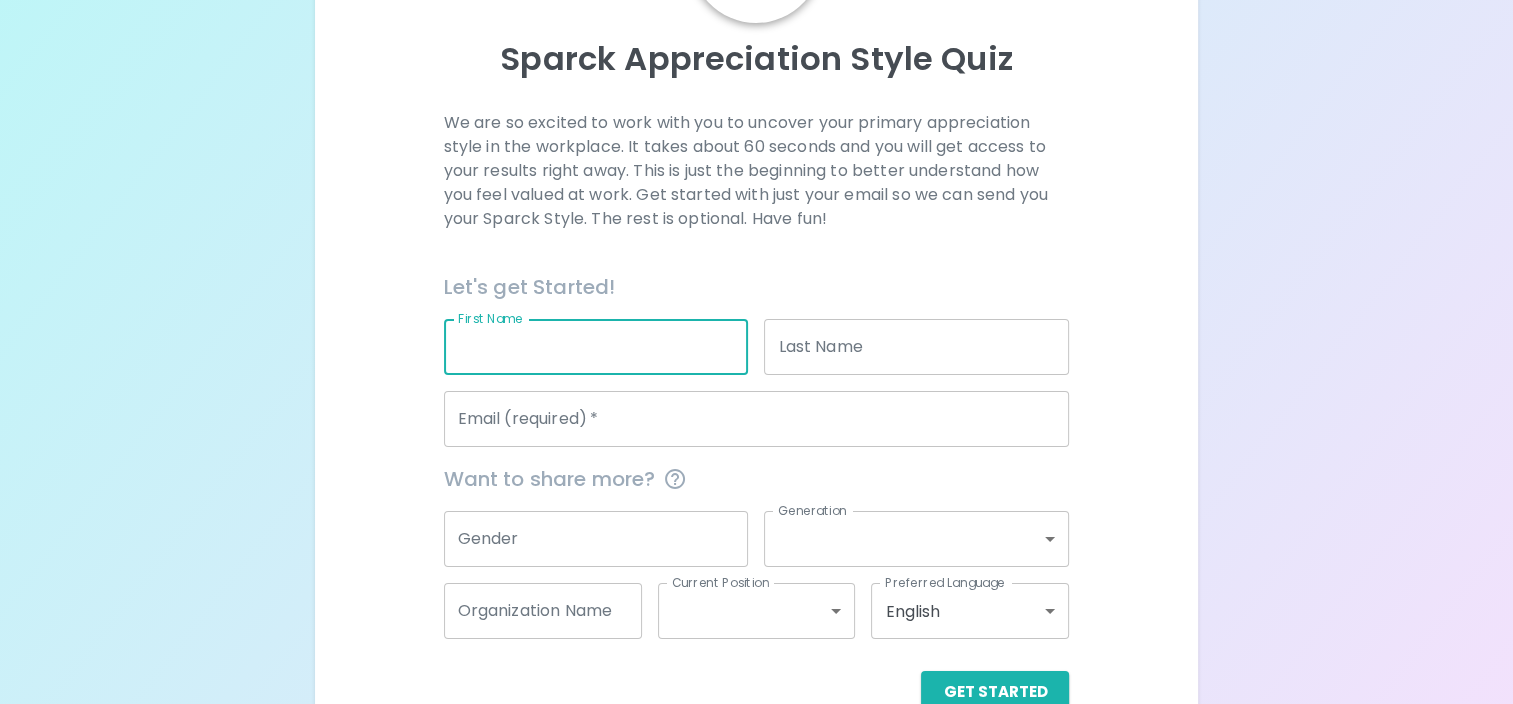 click on "First Name" at bounding box center [596, 347] 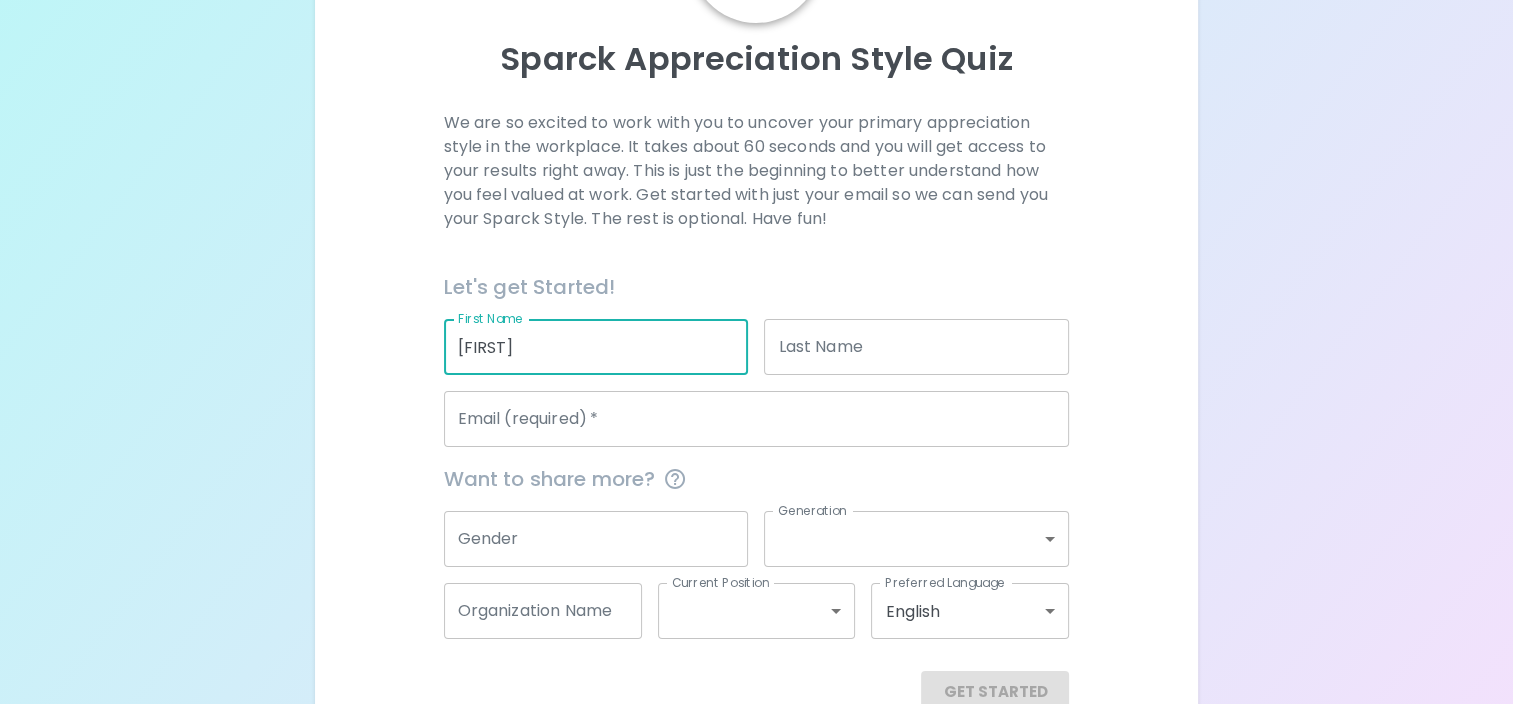type on "[FIRST]" 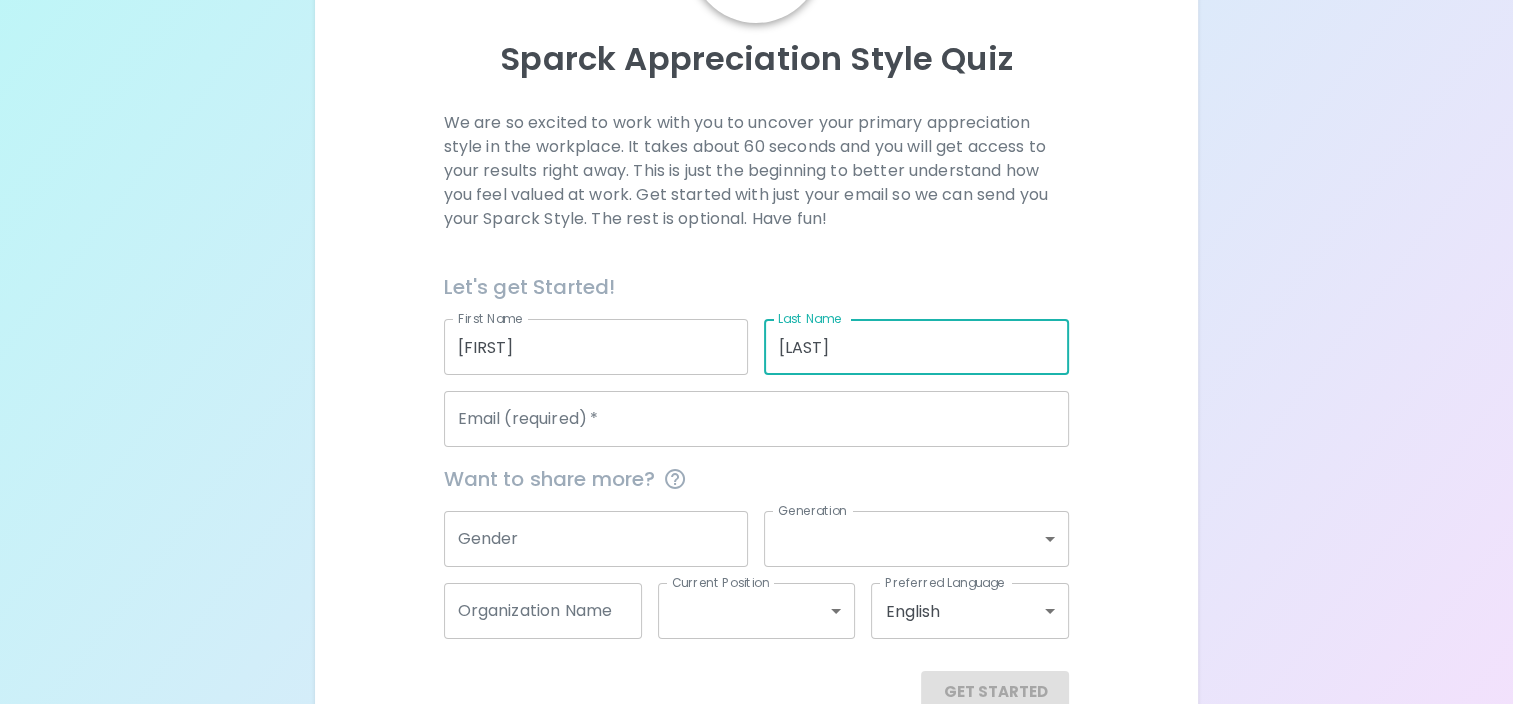 type on "[LAST]" 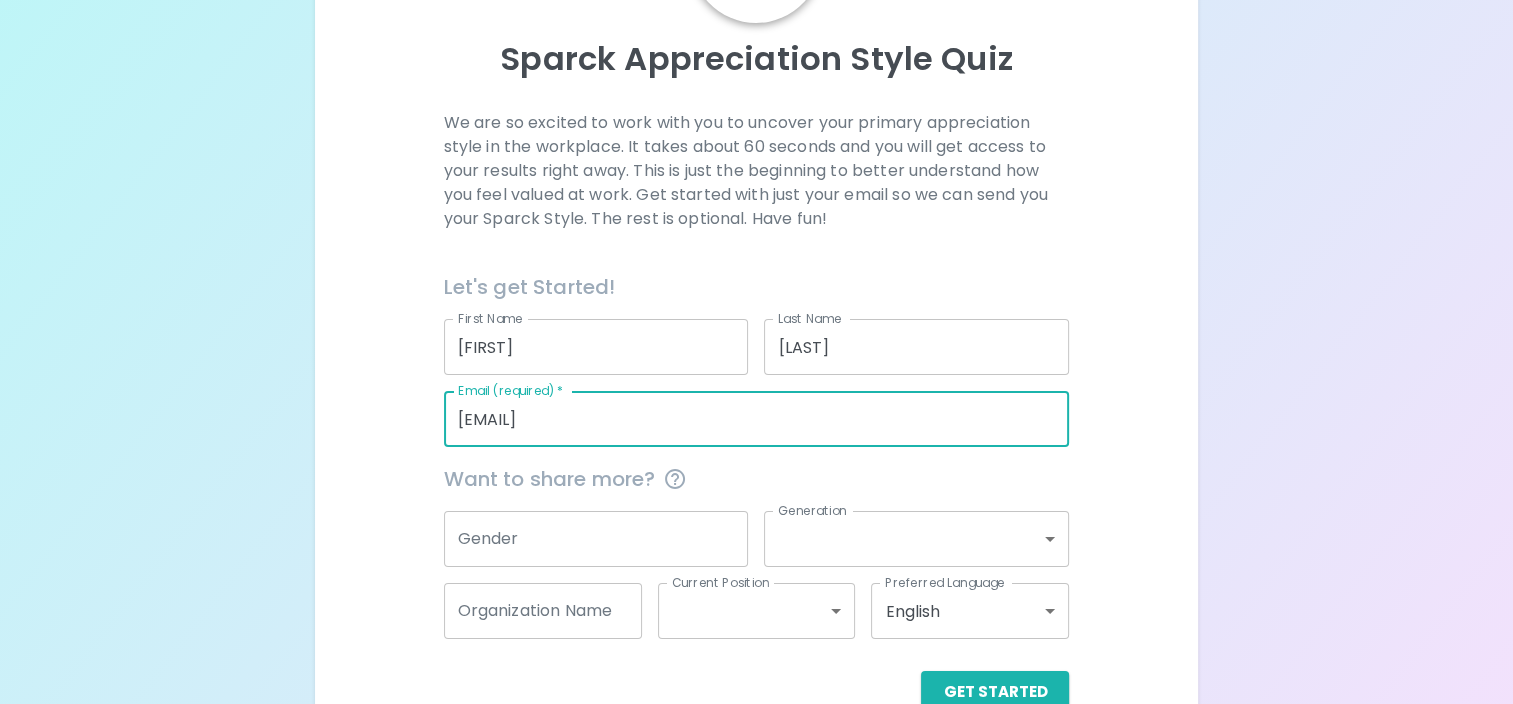 type on "[EMAIL]" 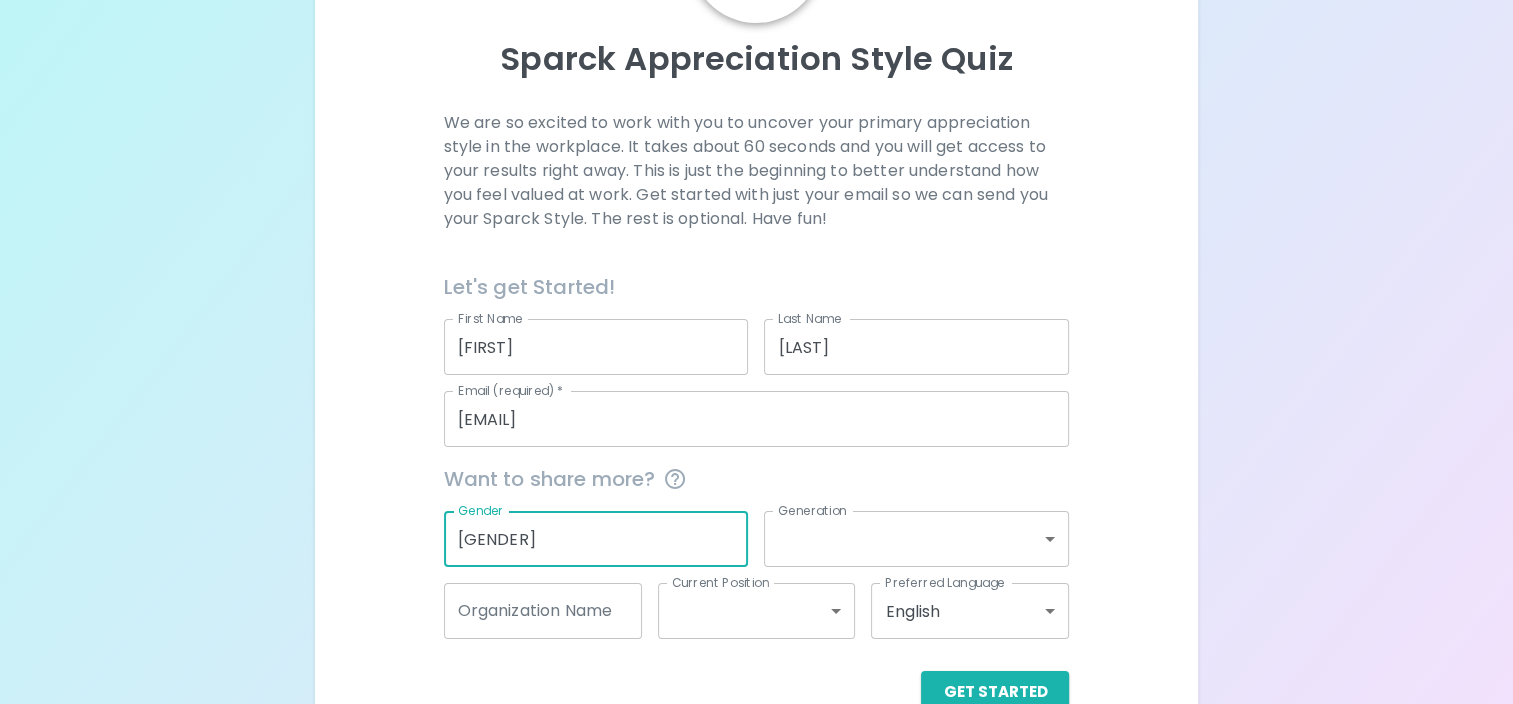type on "[GENDER]" 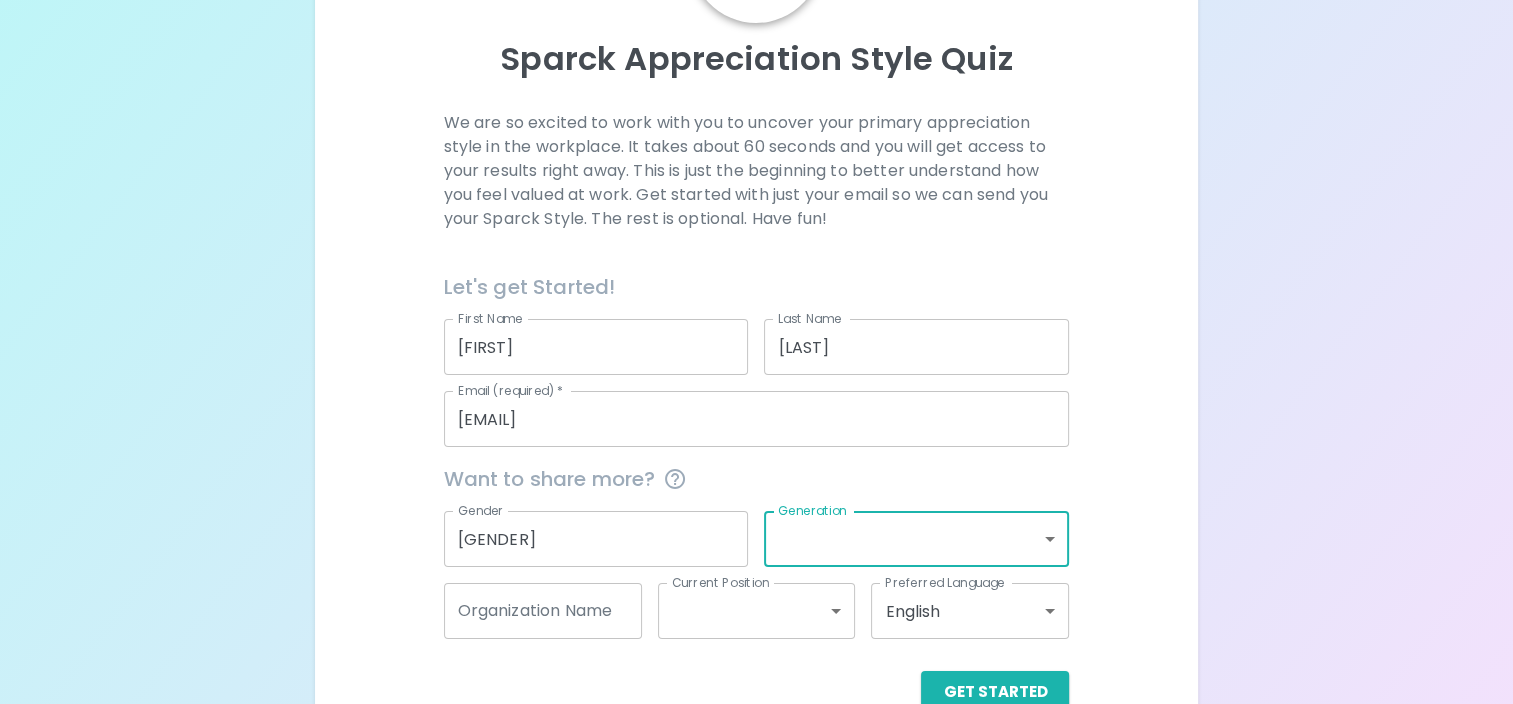 scroll, scrollTop: 248, scrollLeft: 0, axis: vertical 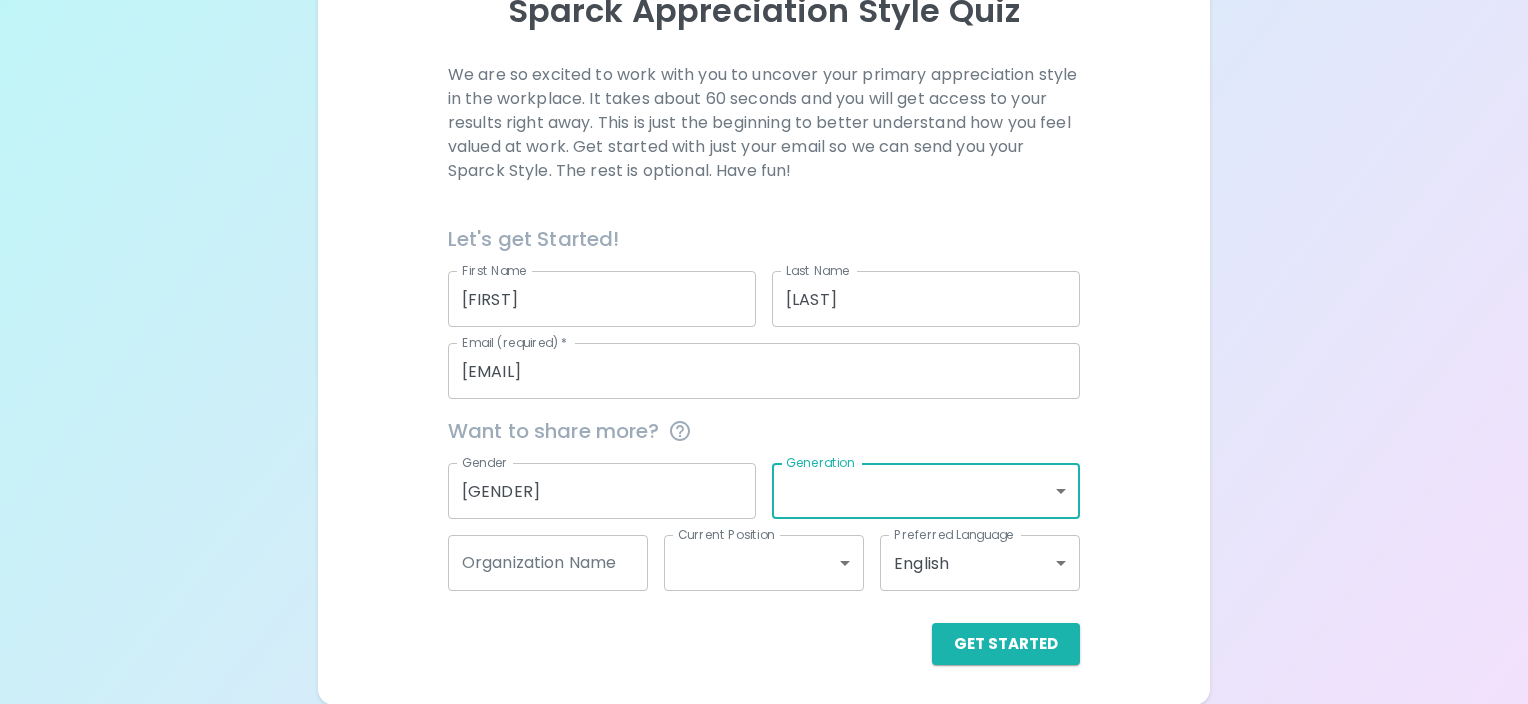 click on "Sparck Appreciation Style Quiz We are so excited to work with you to uncover your primary appreciation style in the workplace. It takes about 60 seconds and you will get access to your results right away. This is just the beginning to better understand how you feel valued at work. Get started with just your email so we can send you your Sparck Style. The rest is optional. Have fun! Let's get Started! First Name [FIRST] First Name Last Name [LAST] Last Name Email (required)   * [EMAIL] Email (required)   * Want to share more? Gender [GENDER] Gender Generation ​ Generation Organization Name [BRAND] Organization Name Current Position ​ Current Position Preferred Language English en Preferred Language Get Started   English Español العربية‏ Português" at bounding box center [764, 228] 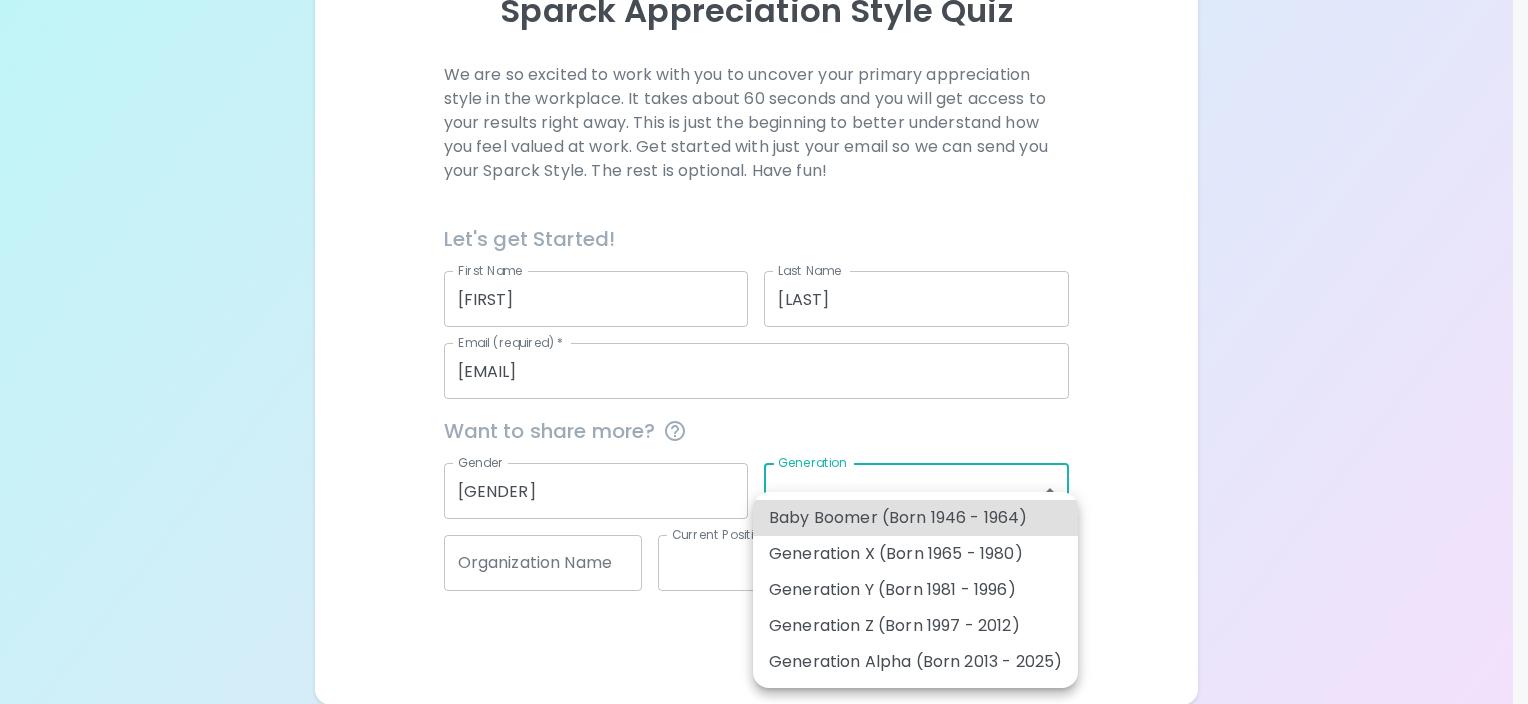 click on "Generation Z (Born 1997 - 2012)" at bounding box center [915, 626] 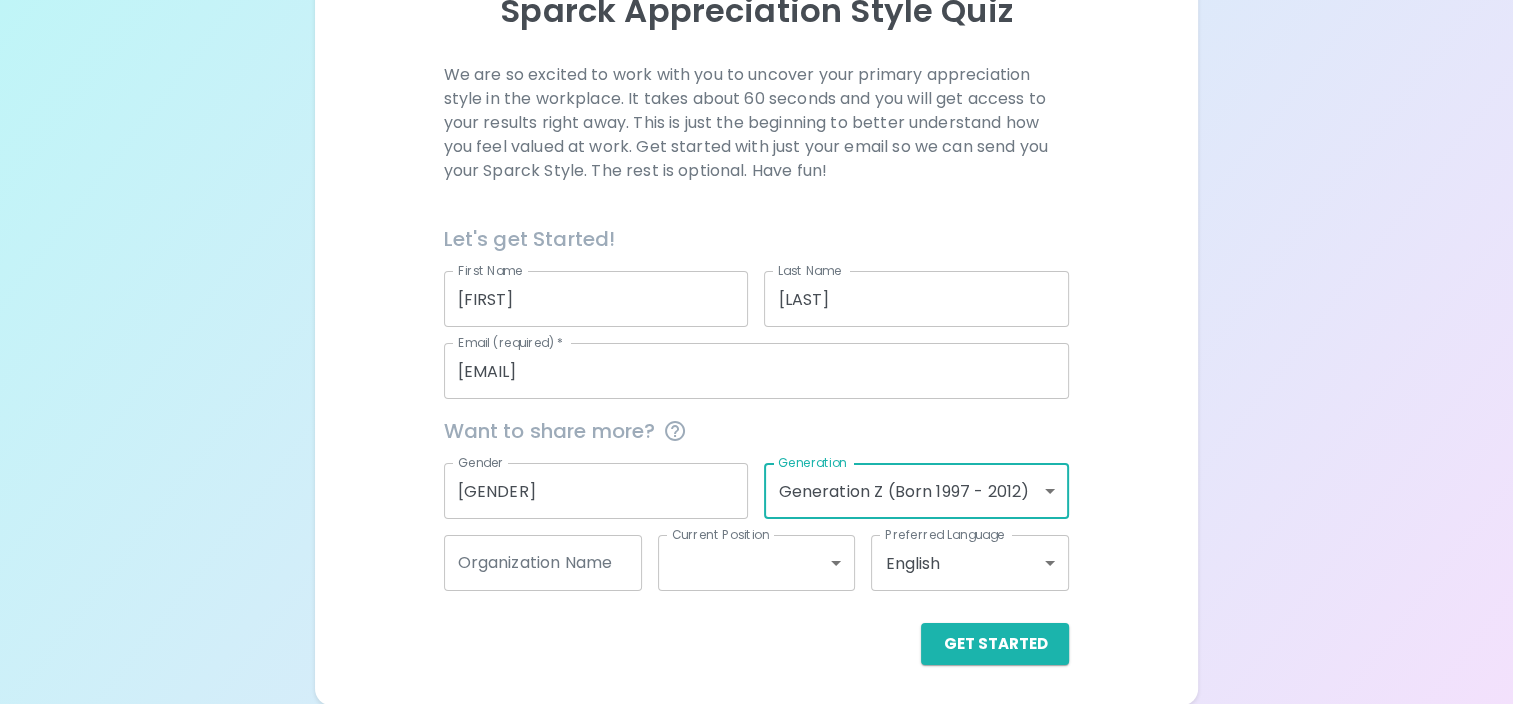 click on "Organization Name" at bounding box center (543, 563) 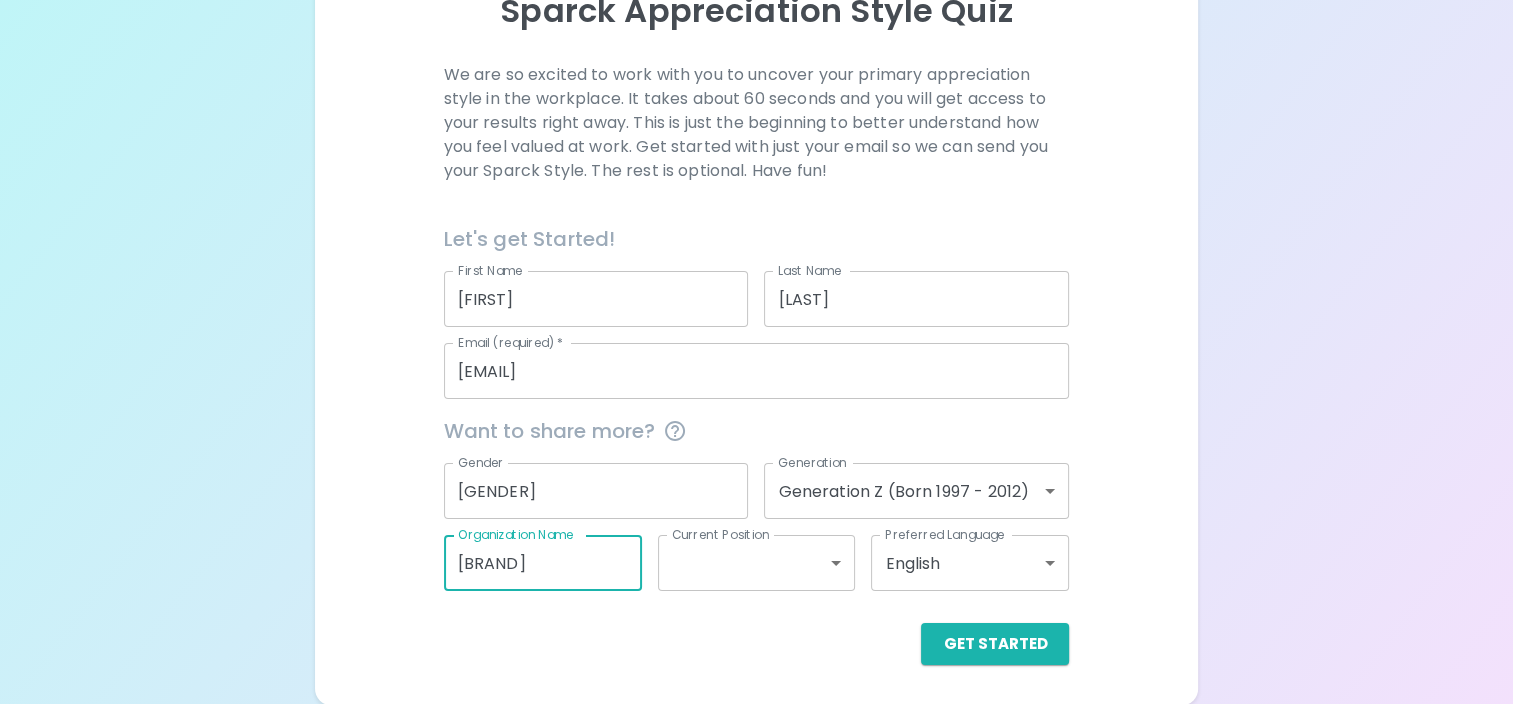 type on "[BRAND]" 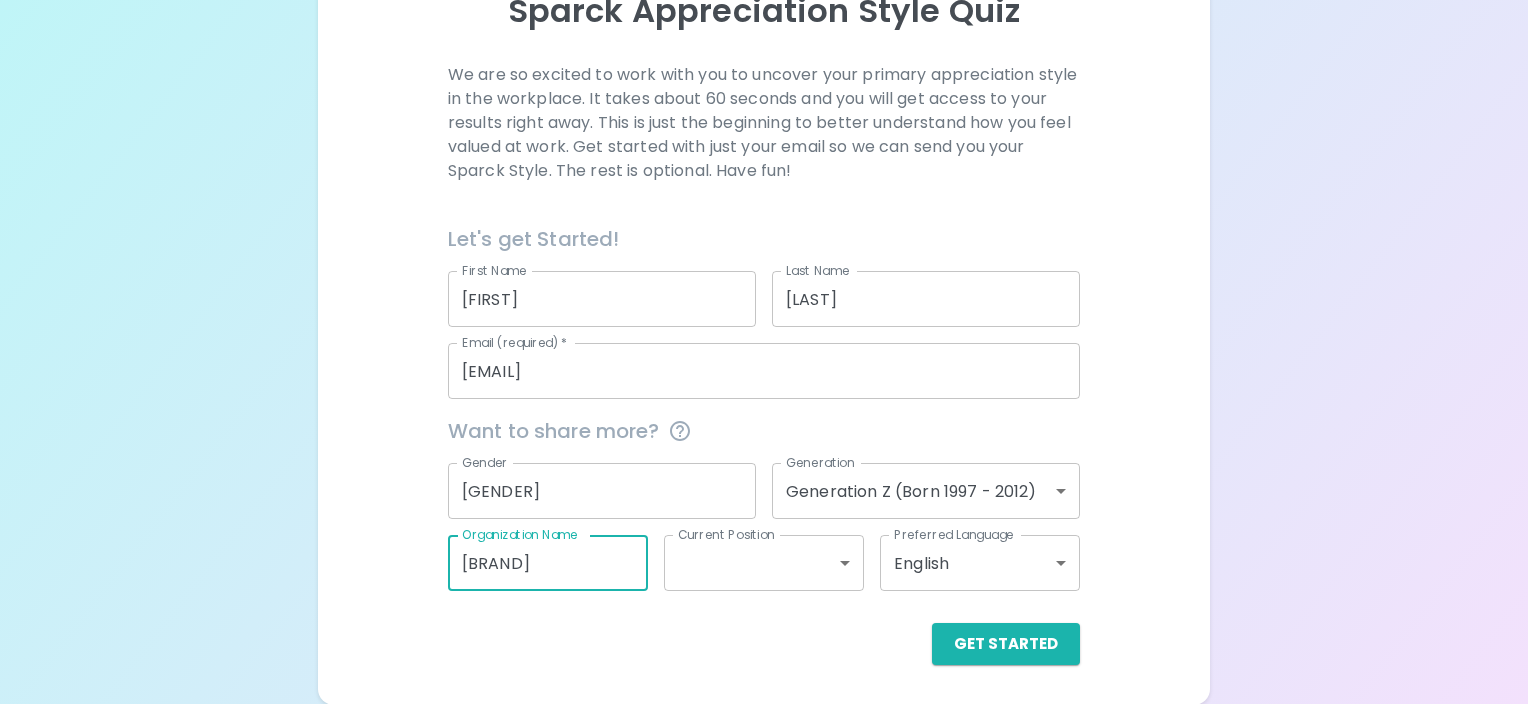 click on "Sparck Appreciation Style Quiz We are so excited to work with you to uncover your primary appreciation style in the workplace. It takes about 60 seconds and you will get access to your results right away. This is just the beginning to better understand how you feel valued at work. Get started with just your email so we can send you your Sparck Style. The rest is optional. Have fun! Let's get Started! First Name [FIRST] First Name Last Name [LAST] Last Name Email (required)   * [EMAIL] Email (required)   * Want to share more? Gender [GENDER] Gender Generation [GENERATION] Generation Z (Born 1997 - 2012) generation_z Generation Organization Name [BRAND] Organization Name Current Position ​ Current Position Preferred Language English en Preferred Language Get Started   English Español العربية‏ Português" at bounding box center [764, 228] 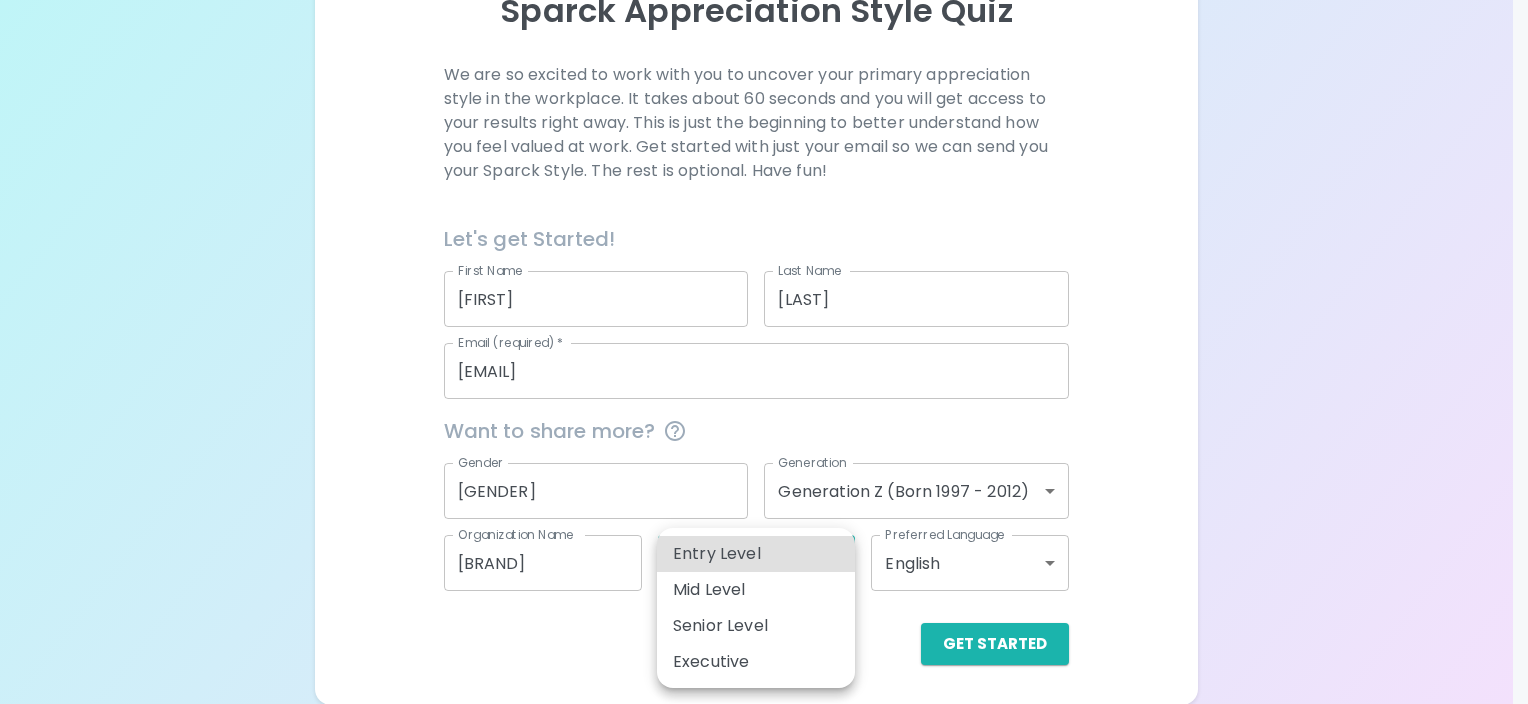 click on "Entry Level" at bounding box center [756, 554] 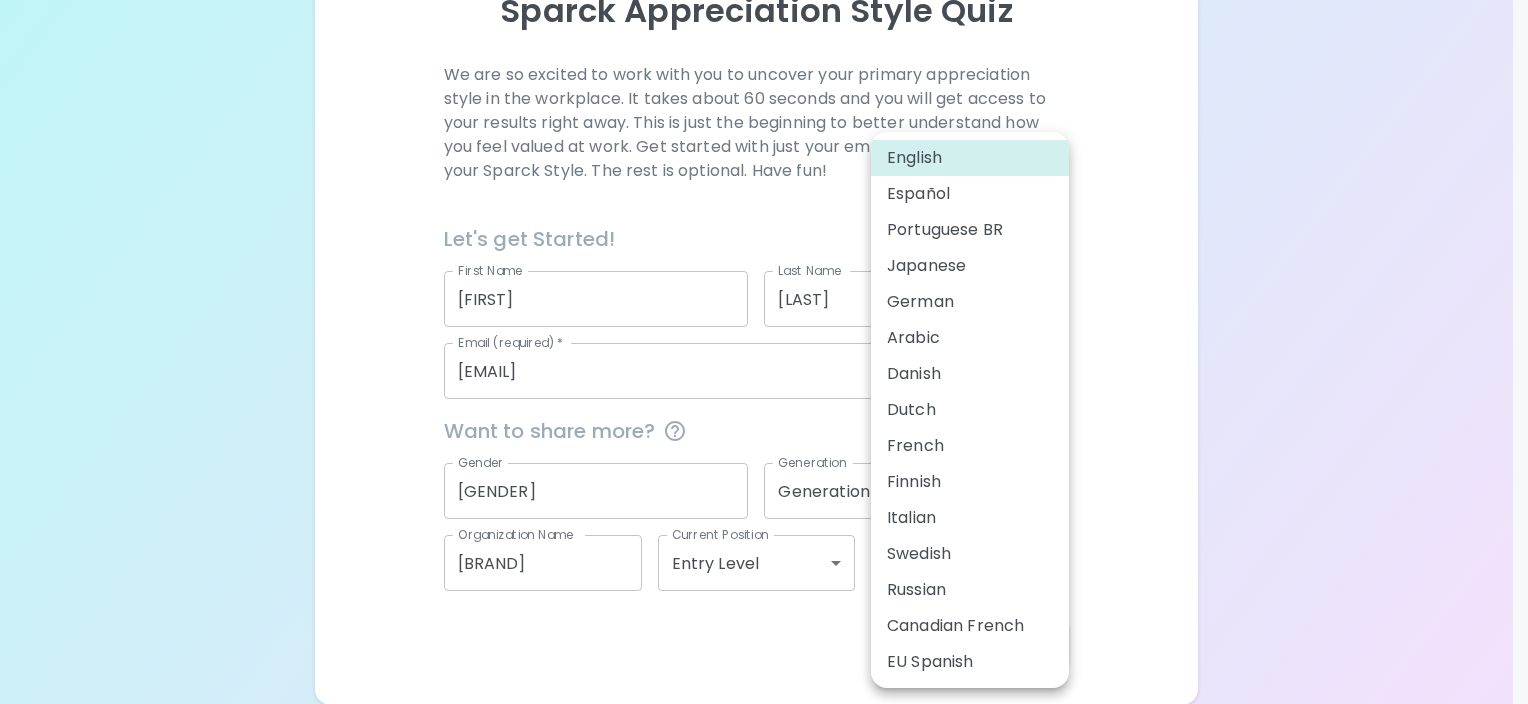 click on "Sparck Appreciation Style Quiz We are so excited to work with you to uncover your primary appreciation style in the workplace. It takes about 60 seconds and you will get access to your results right away. This is just the beginning to better understand how you feel valued at work. Get started with just your email so we can send you your Sparck Style. The rest is optional. Have fun! Let's get Started! First Name [FIRST] First Name Last Name [LAST] Last Name Email (required)   * [EMAIL] Email (required)   * Want to share more? Gender [GENDER] Gender Generation [GENERATION] Generation Z (Born 1997 - 2012) generation_z Generation Organization Name [BRAND] Organization Name Current Position Entry Level entry_level Current Position Preferred Language English en Preferred Language Get Started   English Español العربية‏ Português English Español Portuguese BR Japanese German Arabic Danish Dutch French Finnish Italian Swedish Russian Canadian French EU Spanish" at bounding box center (764, 228) 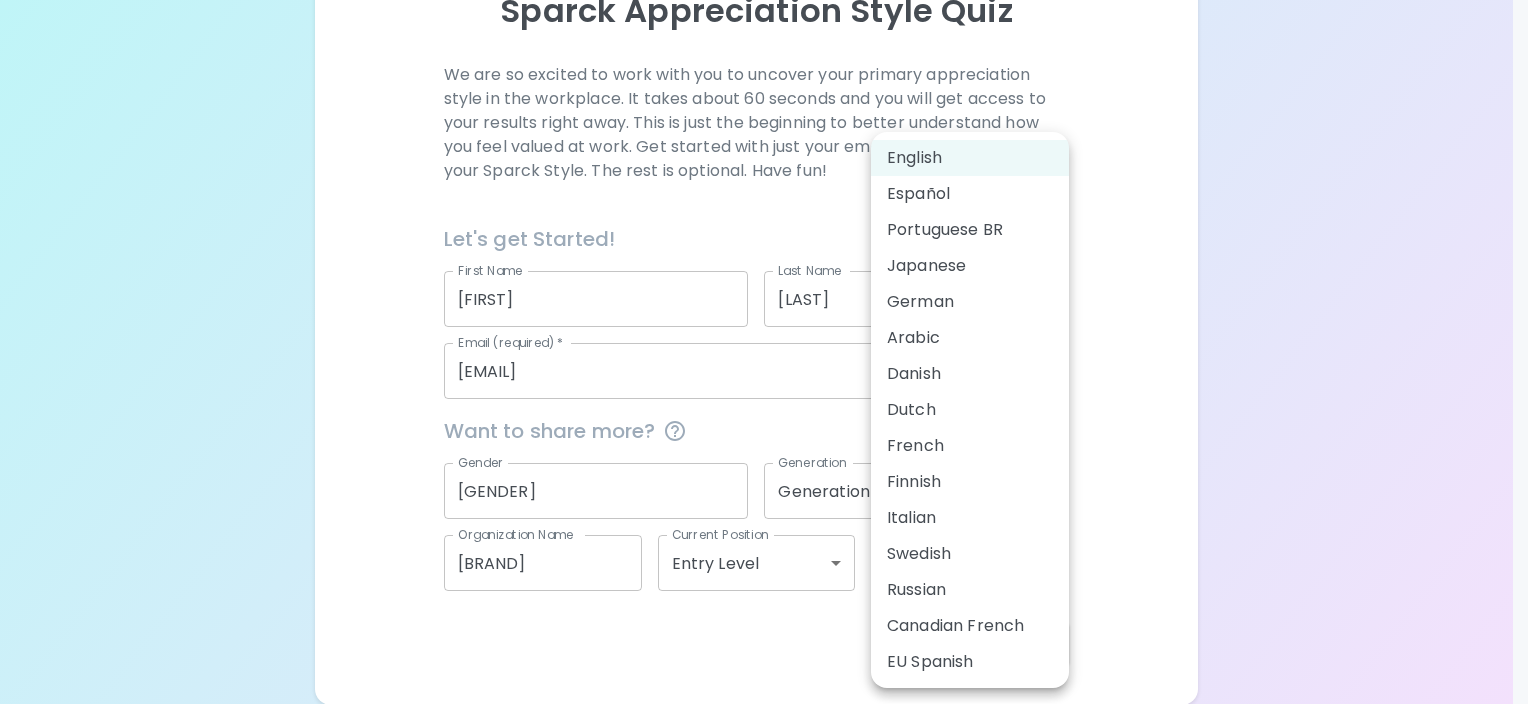click at bounding box center [764, 352] 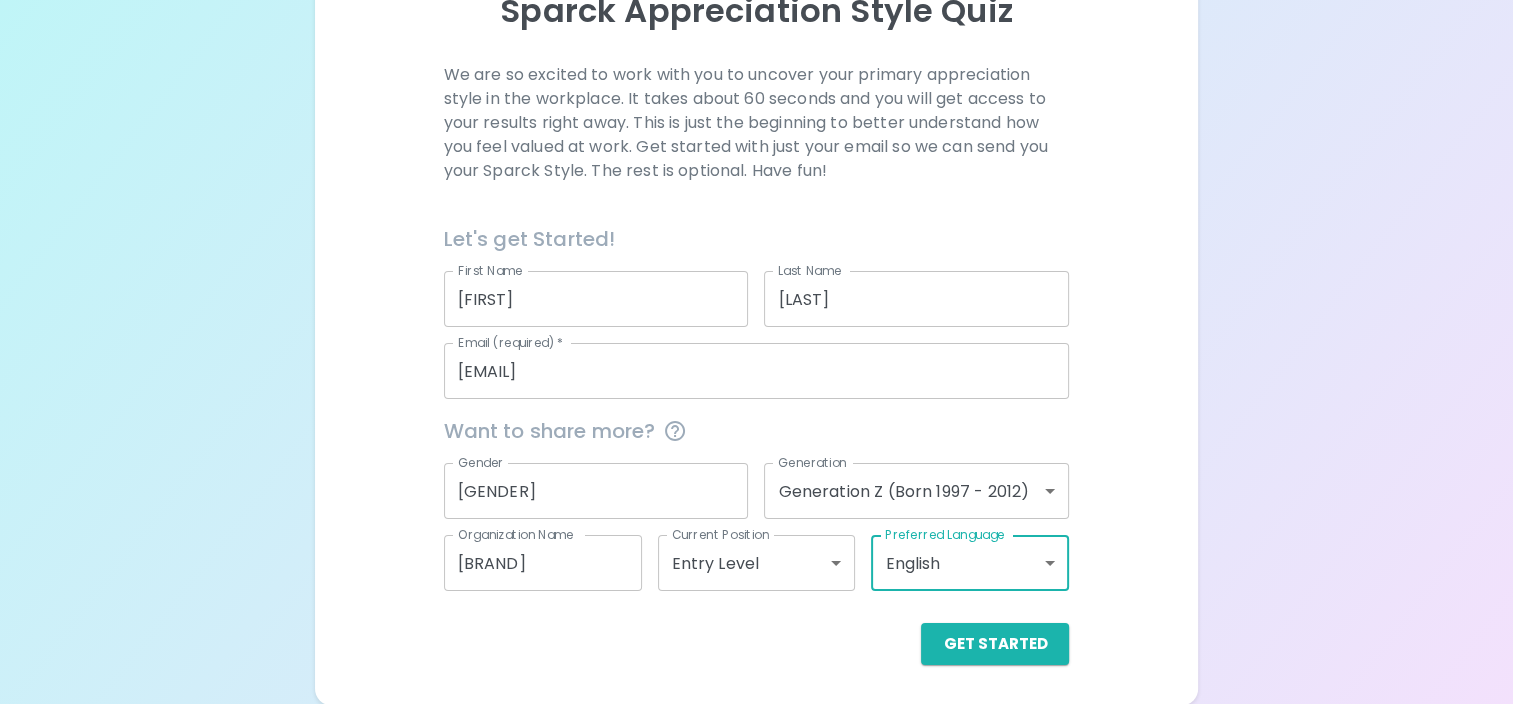 click on "[BRAND]" at bounding box center [543, 563] 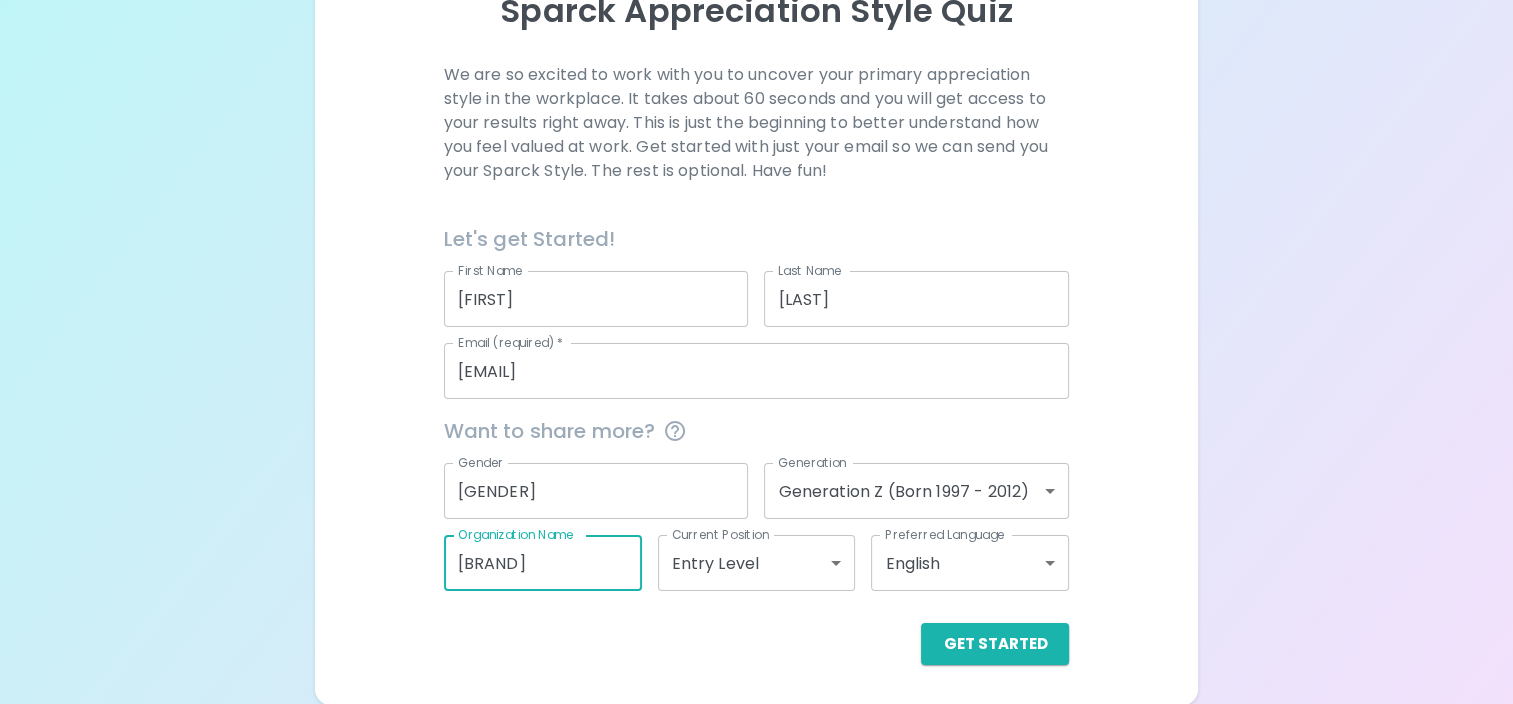type on "[BRAND]" 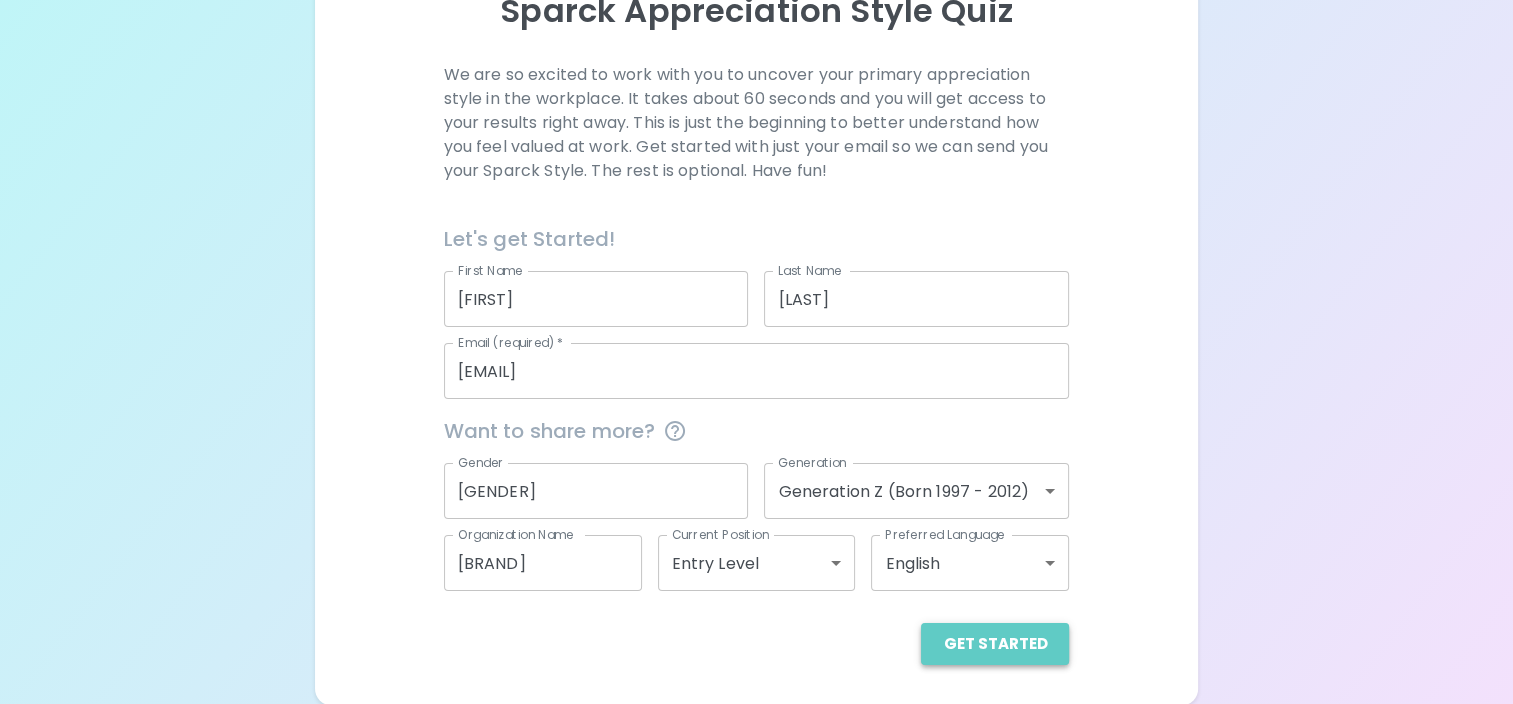 click on "Get Started" at bounding box center (995, 644) 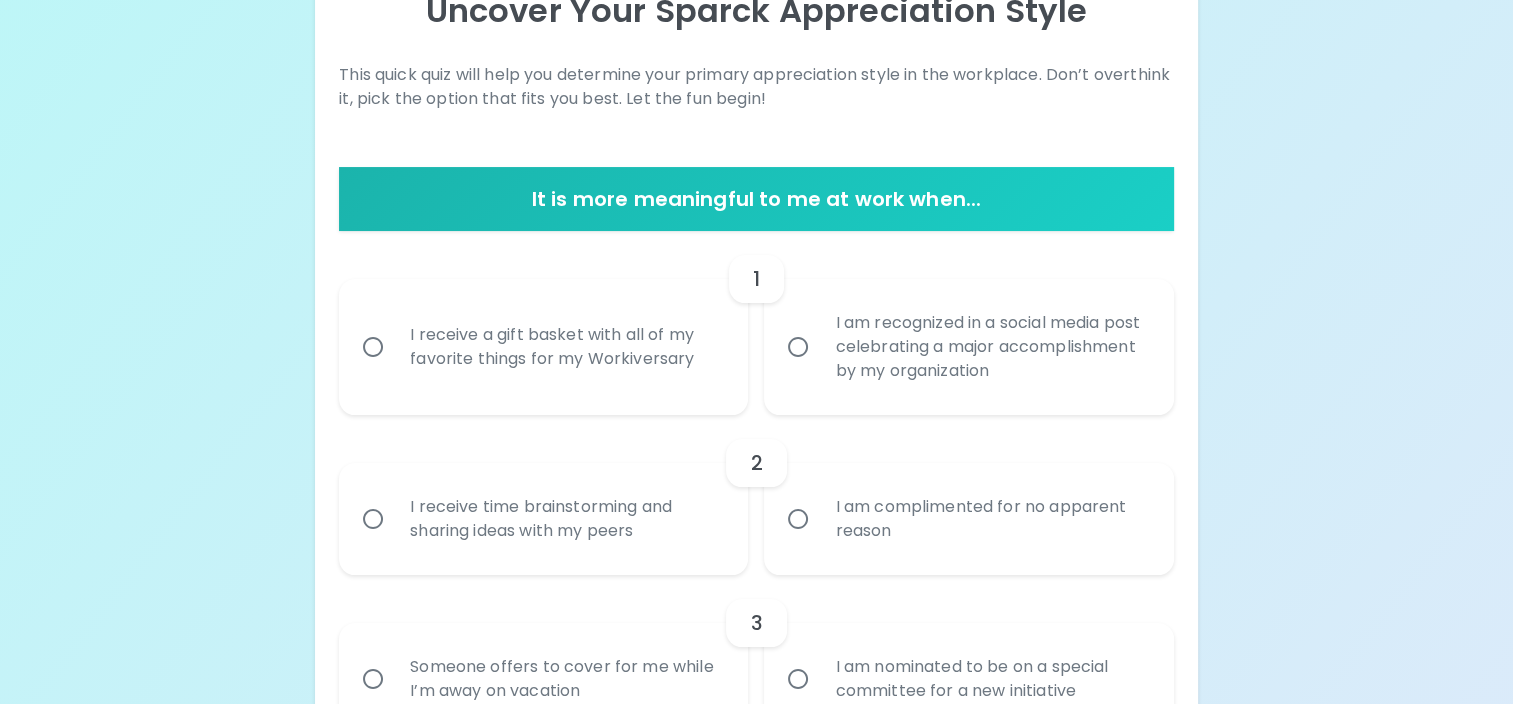 scroll, scrollTop: 348, scrollLeft: 0, axis: vertical 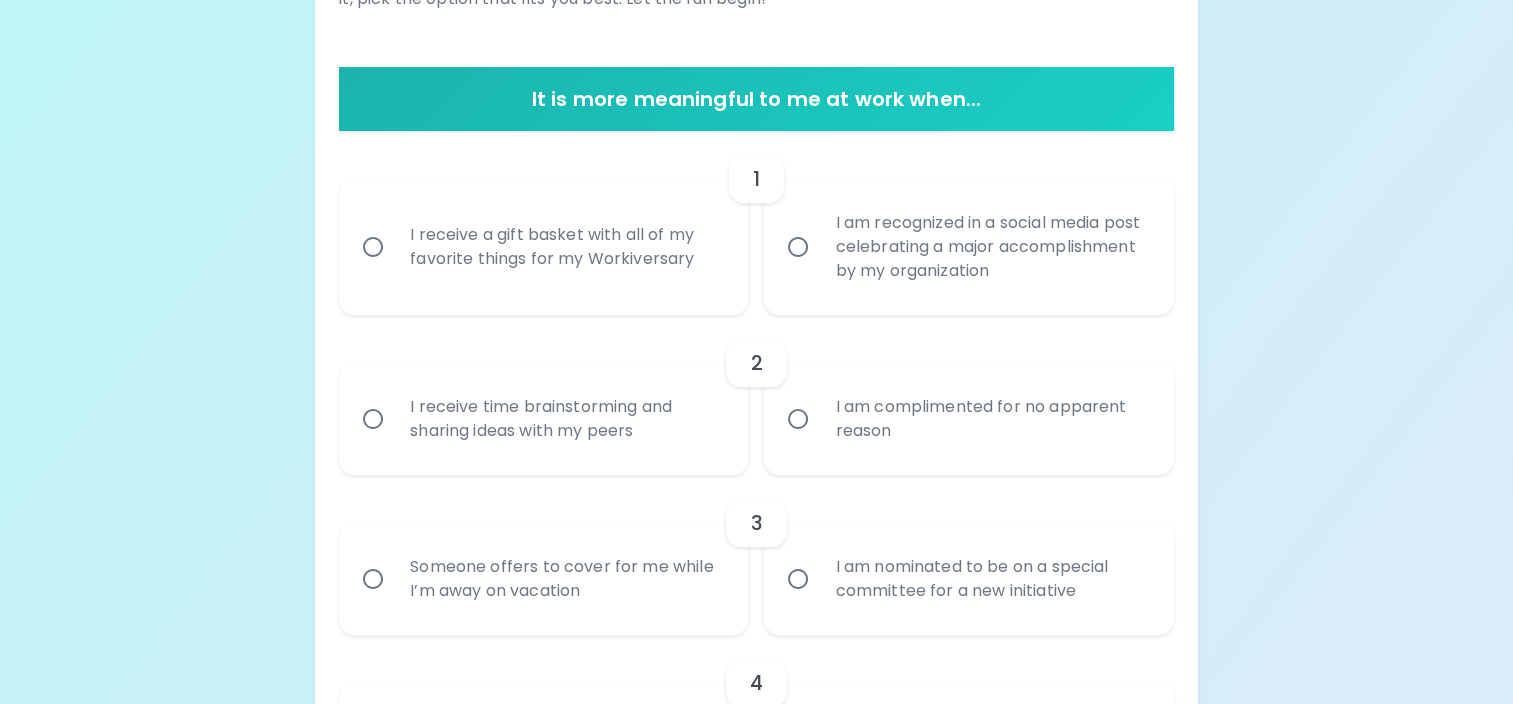 click on "I receive time brainstorming and sharing ideas with my peers" at bounding box center (565, 419) 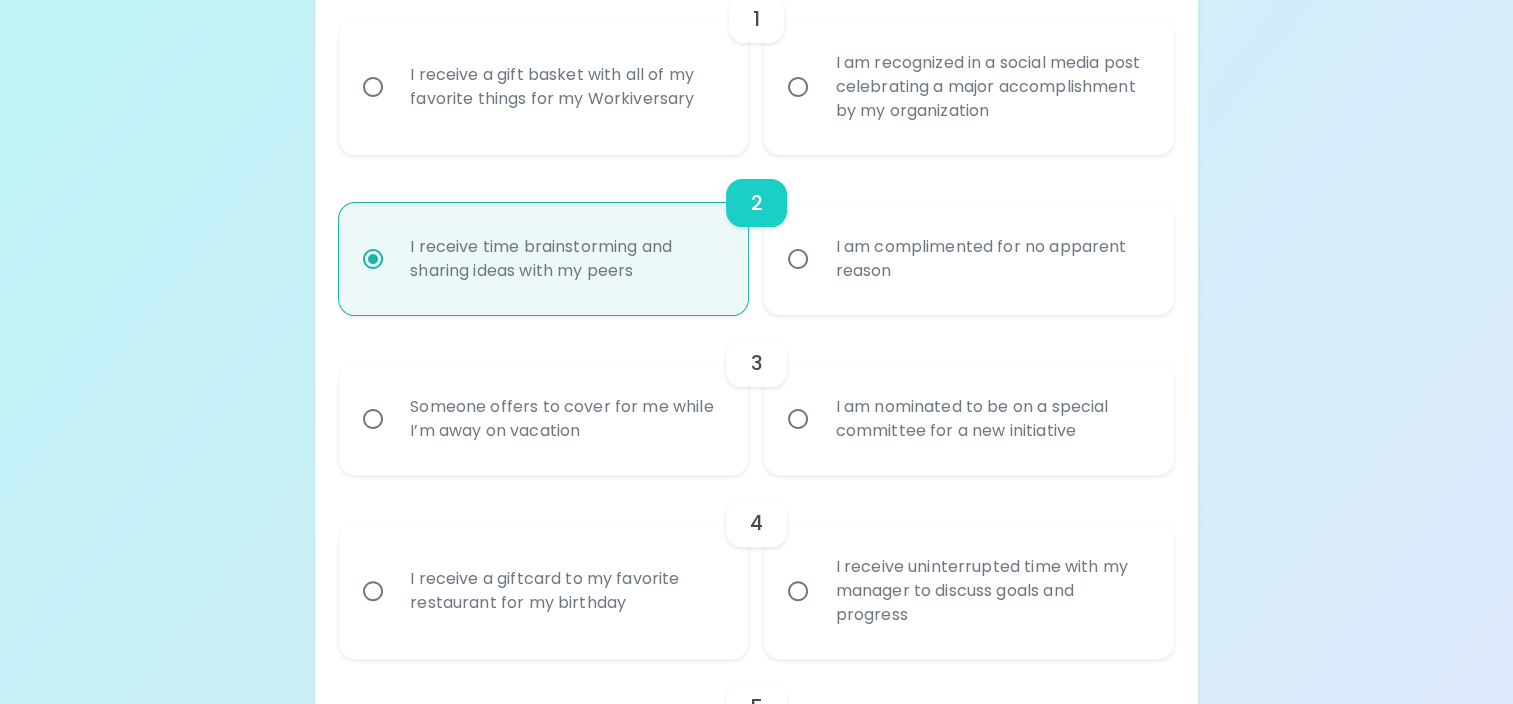scroll, scrollTop: 608, scrollLeft: 0, axis: vertical 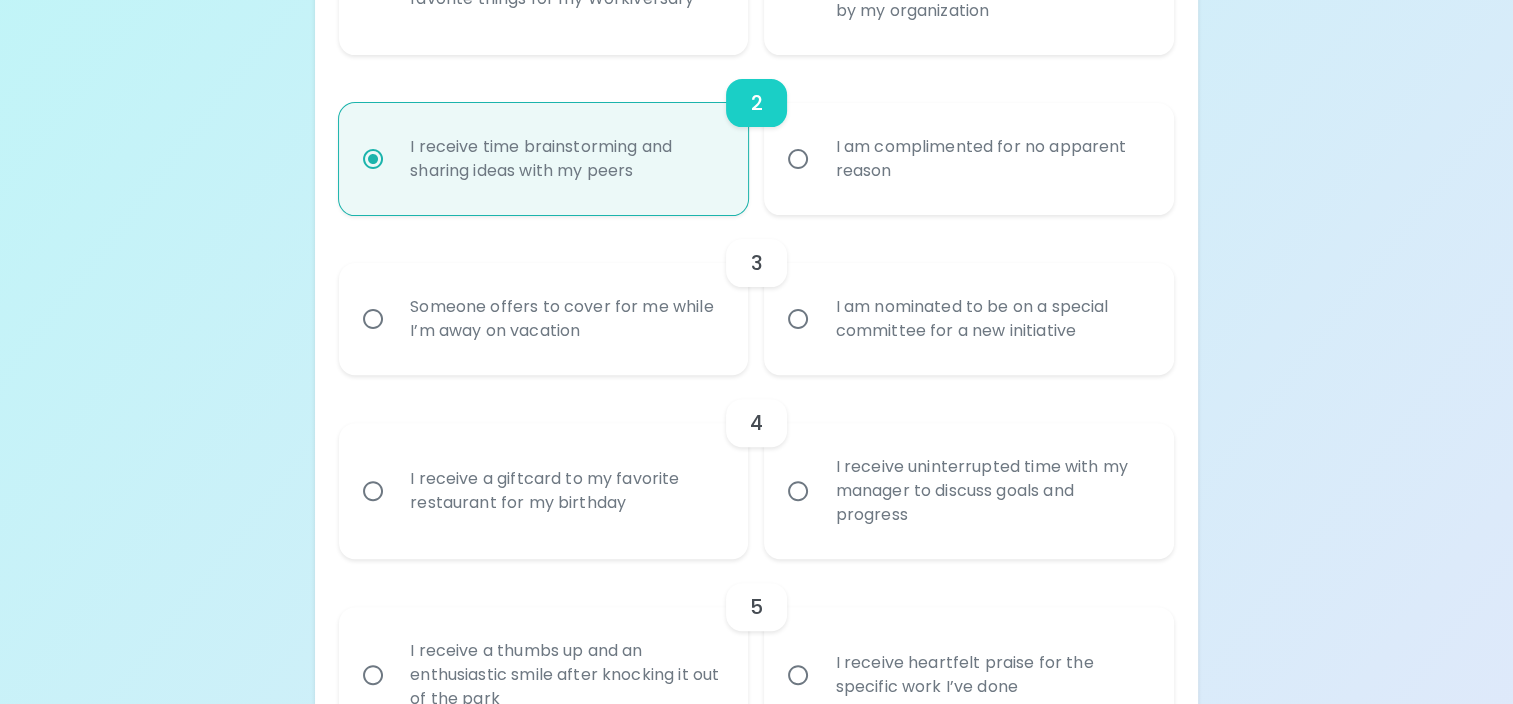 click on "I am nominated to be on a special committee for a new initiative" at bounding box center [990, 319] 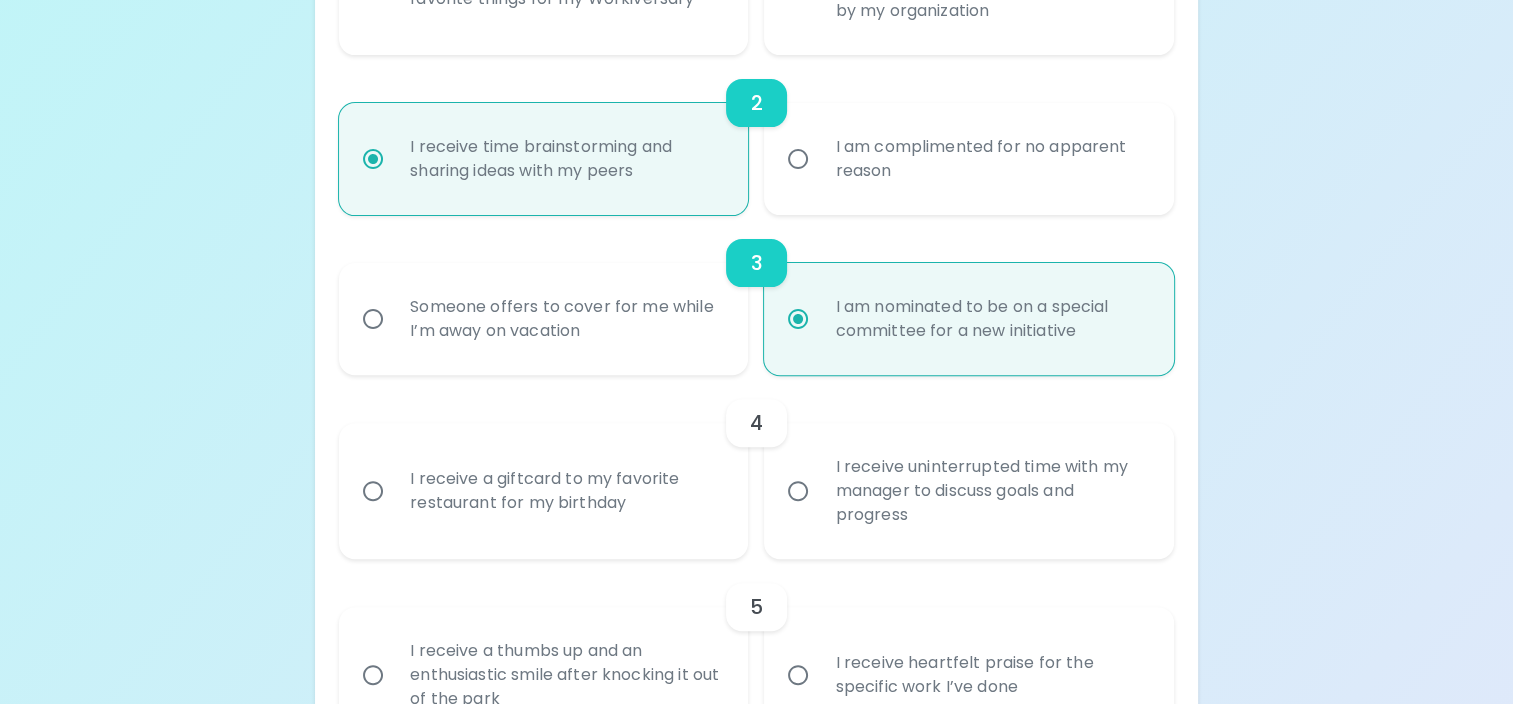 scroll, scrollTop: 768, scrollLeft: 0, axis: vertical 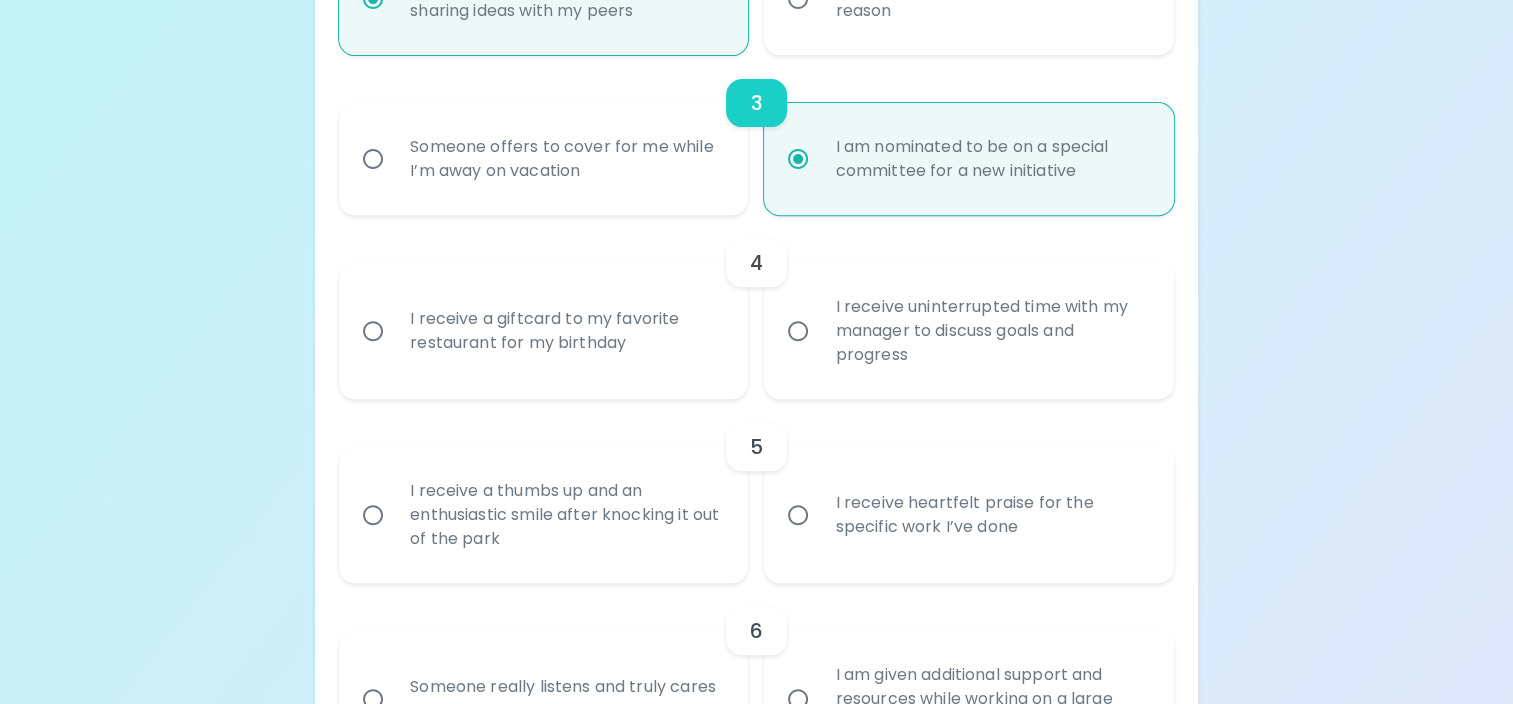 radio on "true" 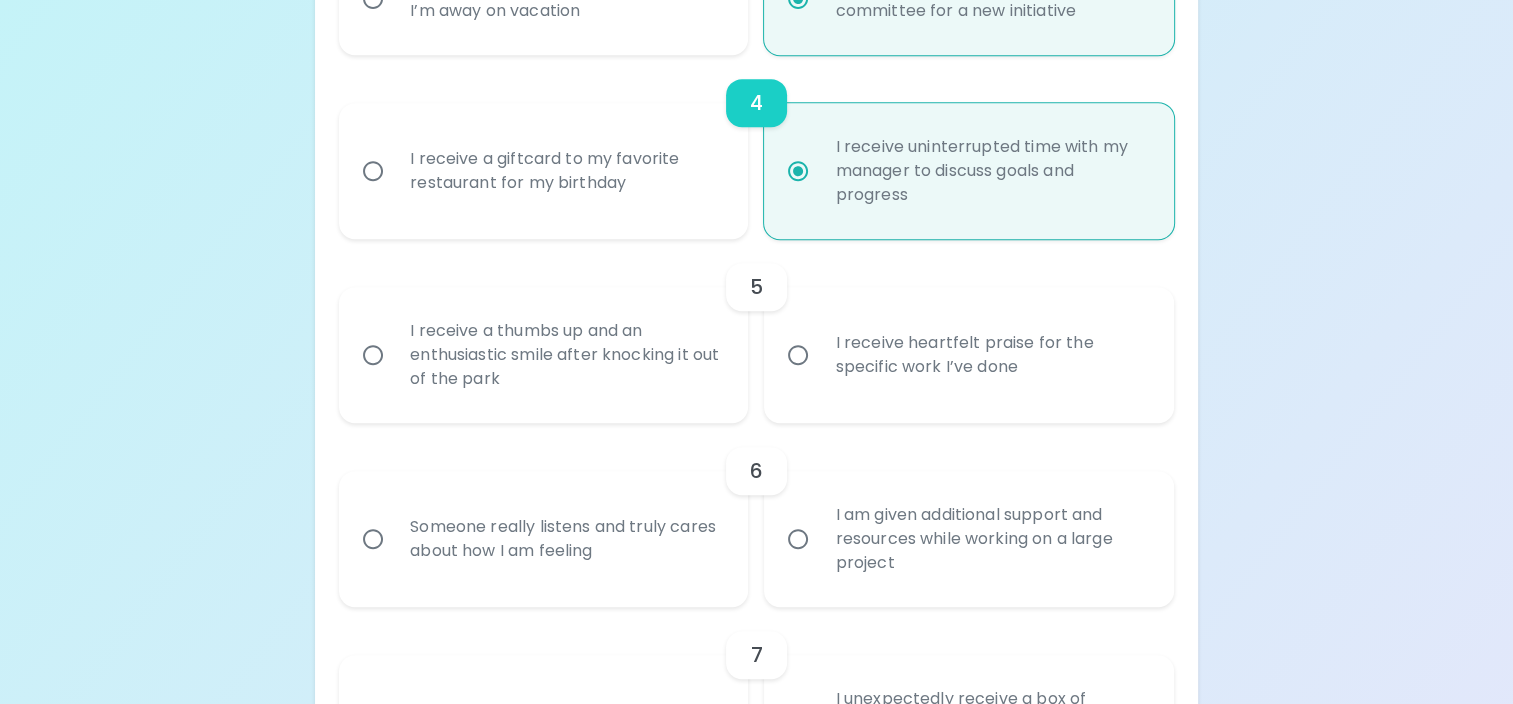 radio on "true" 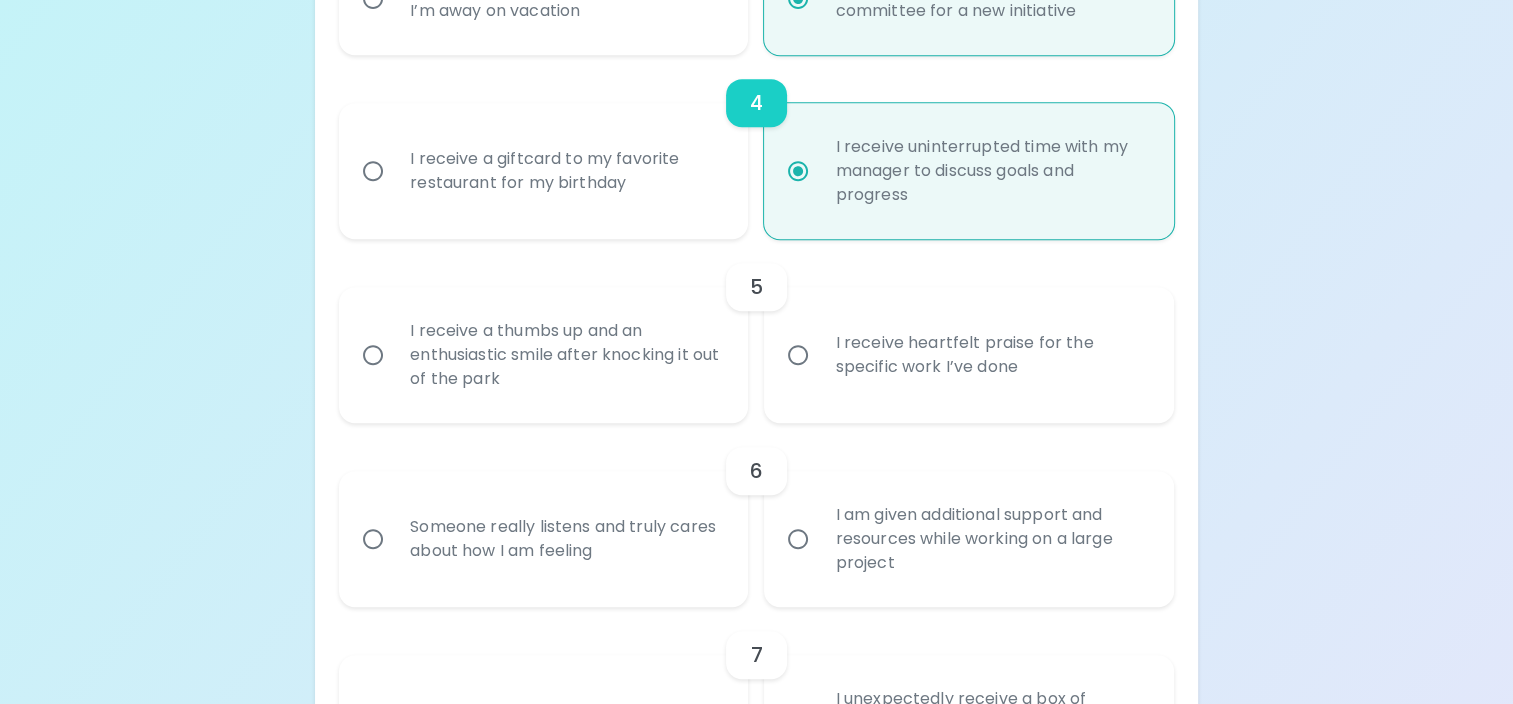 radio on "false" 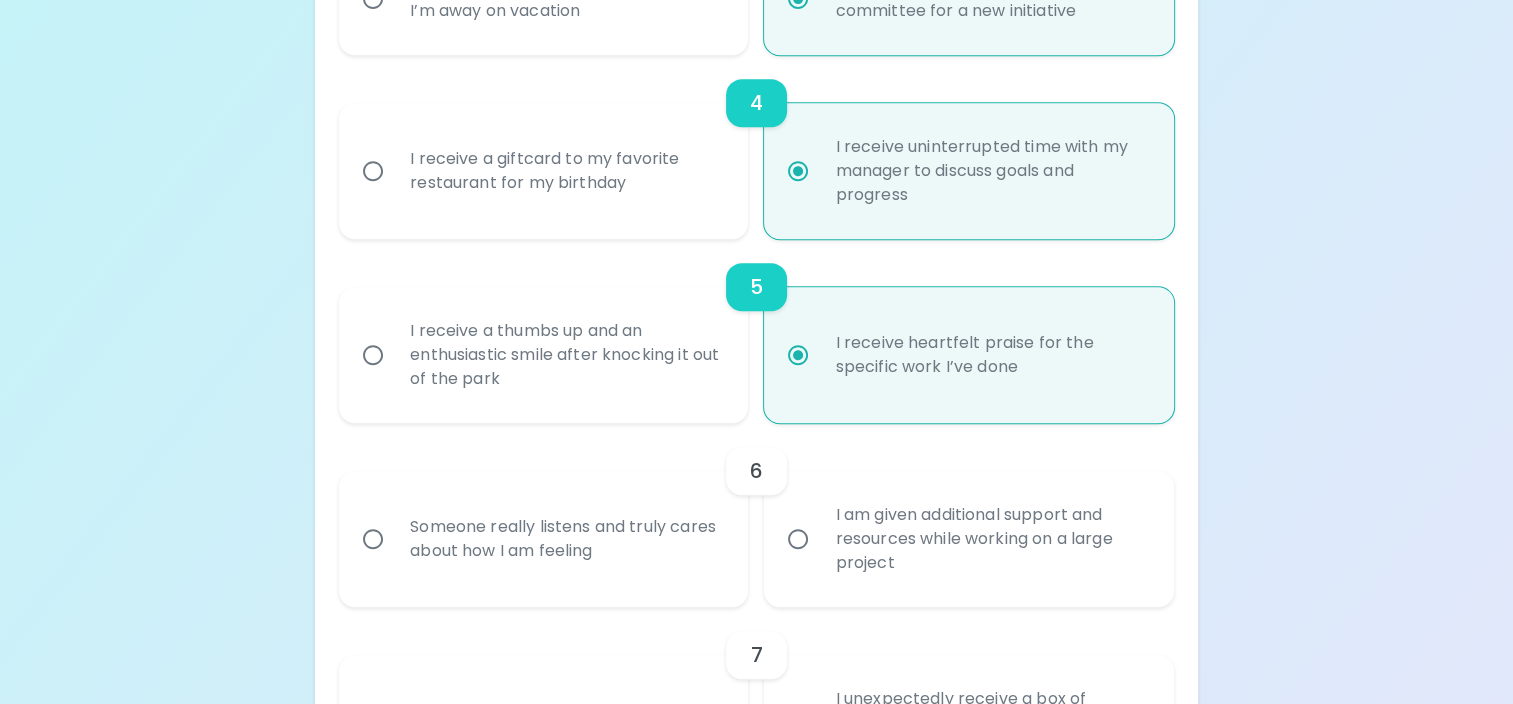 scroll, scrollTop: 1088, scrollLeft: 0, axis: vertical 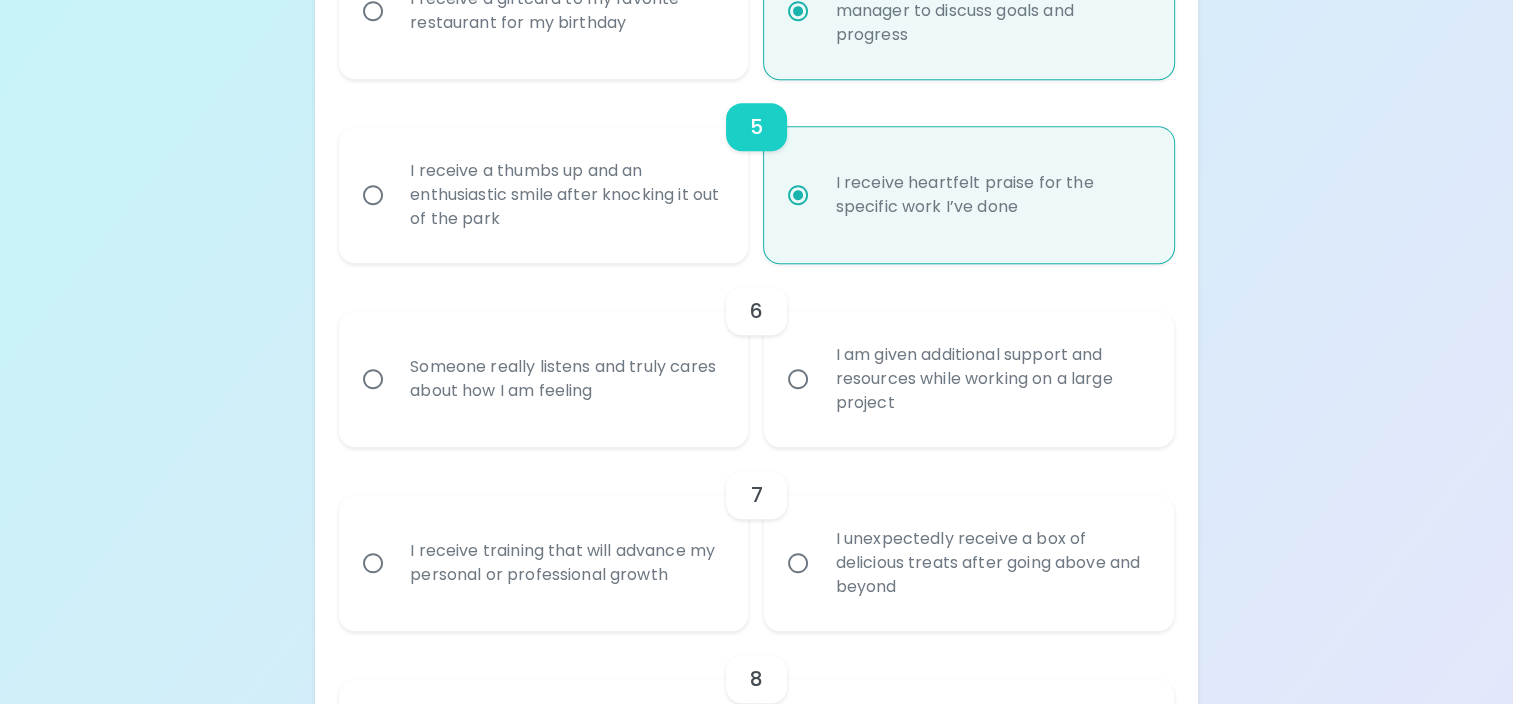 radio on "true" 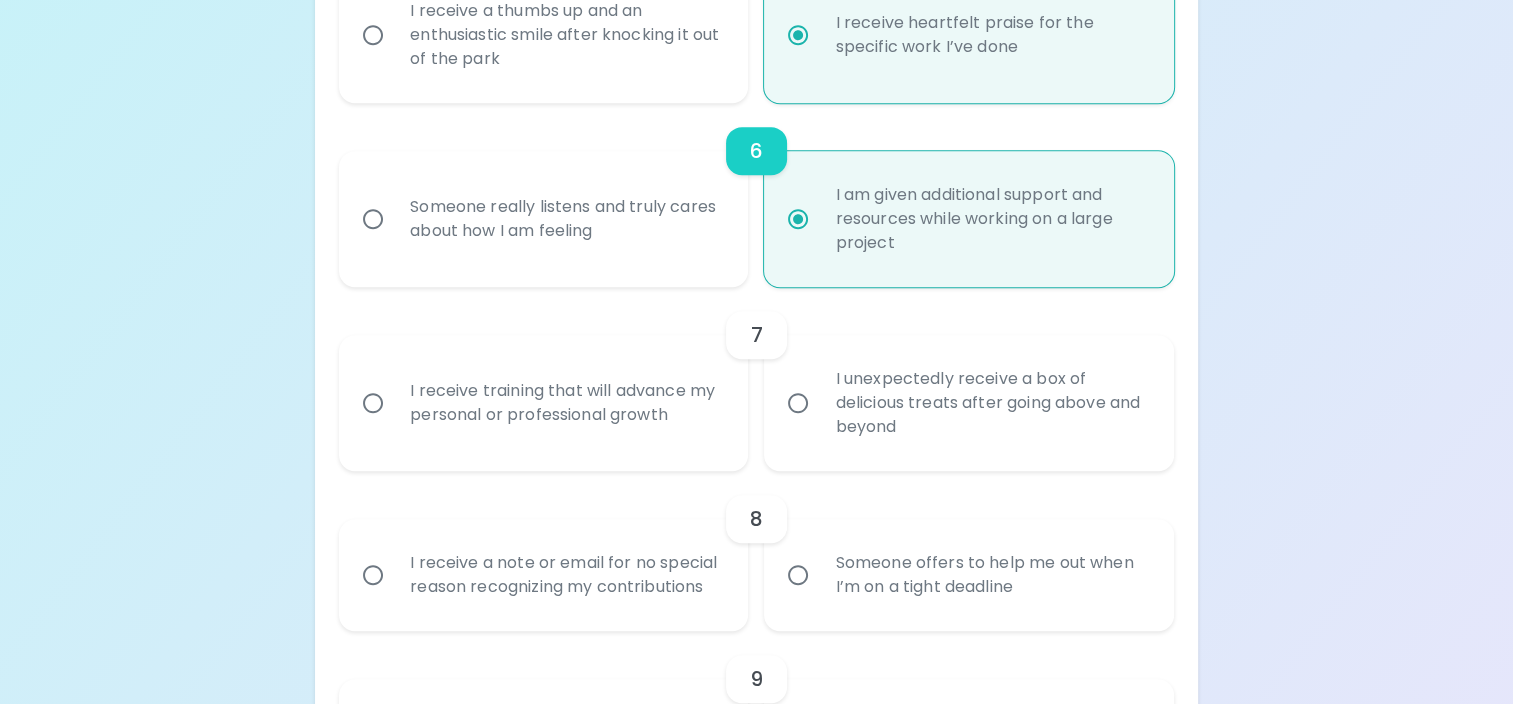 scroll, scrollTop: 1348, scrollLeft: 0, axis: vertical 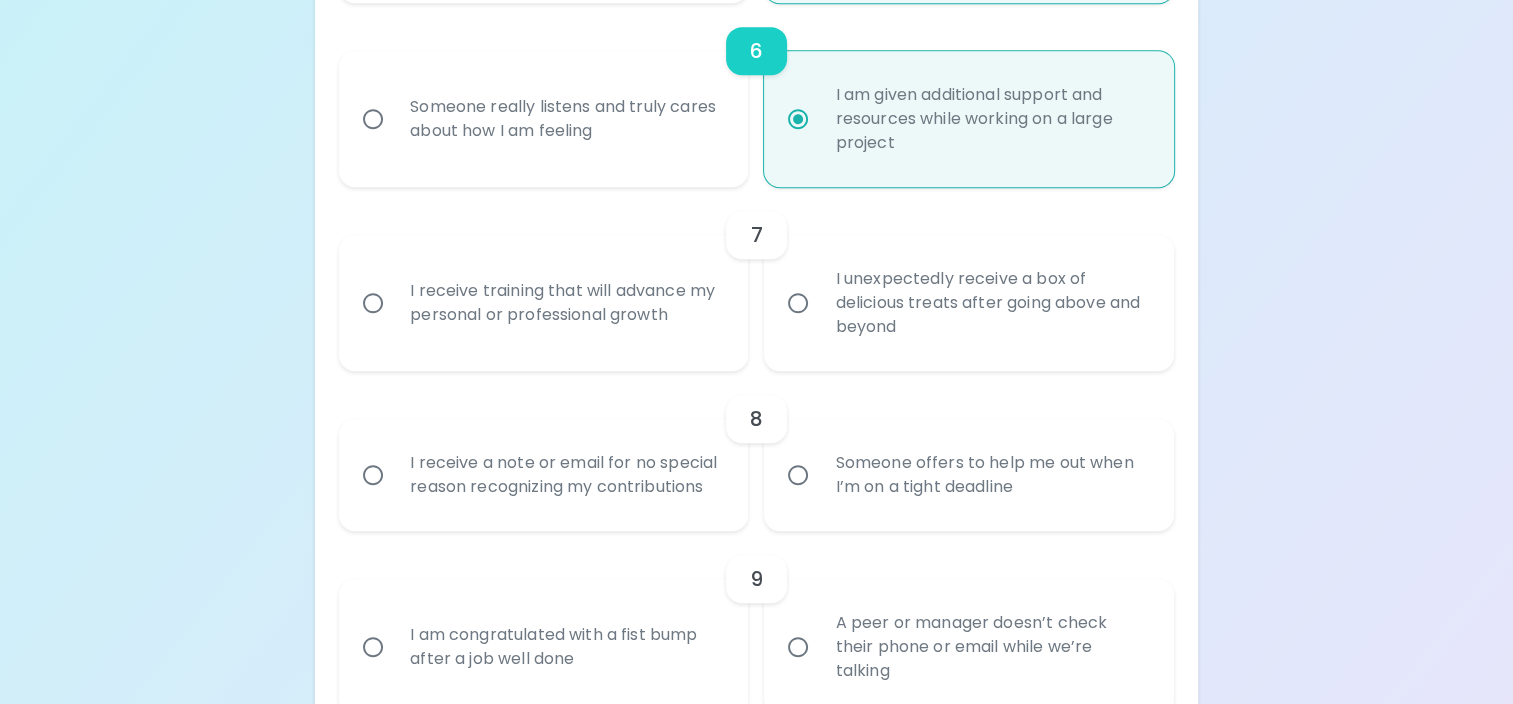 radio on "true" 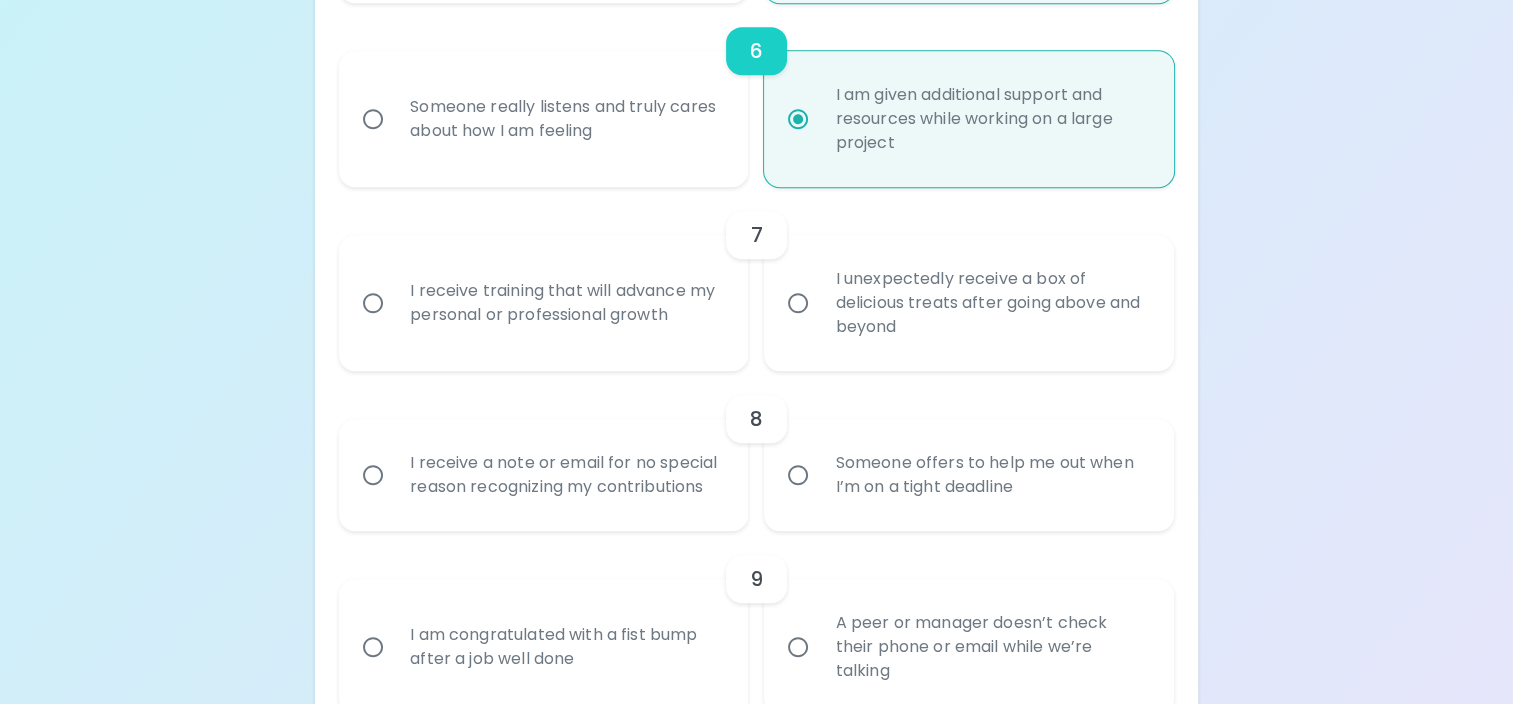 radio on "false" 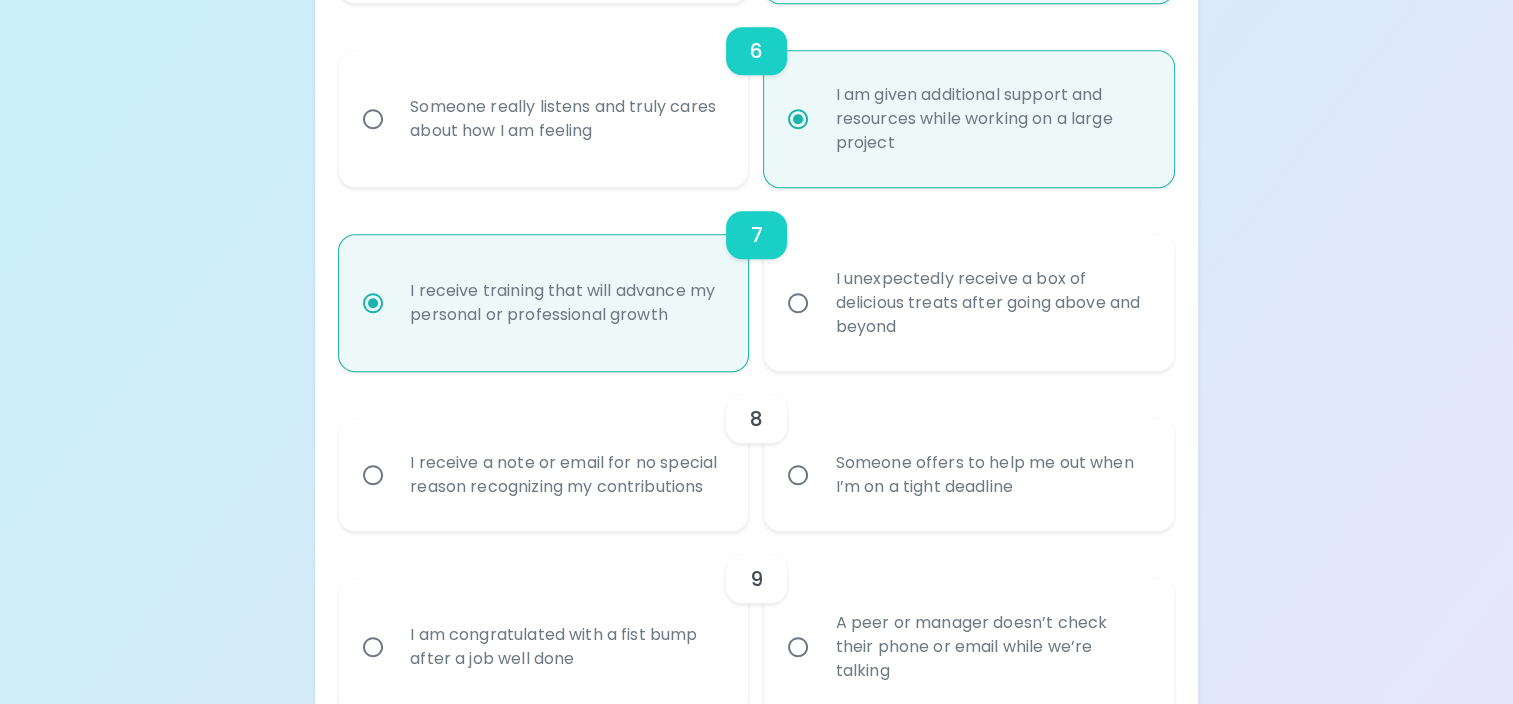scroll, scrollTop: 1508, scrollLeft: 0, axis: vertical 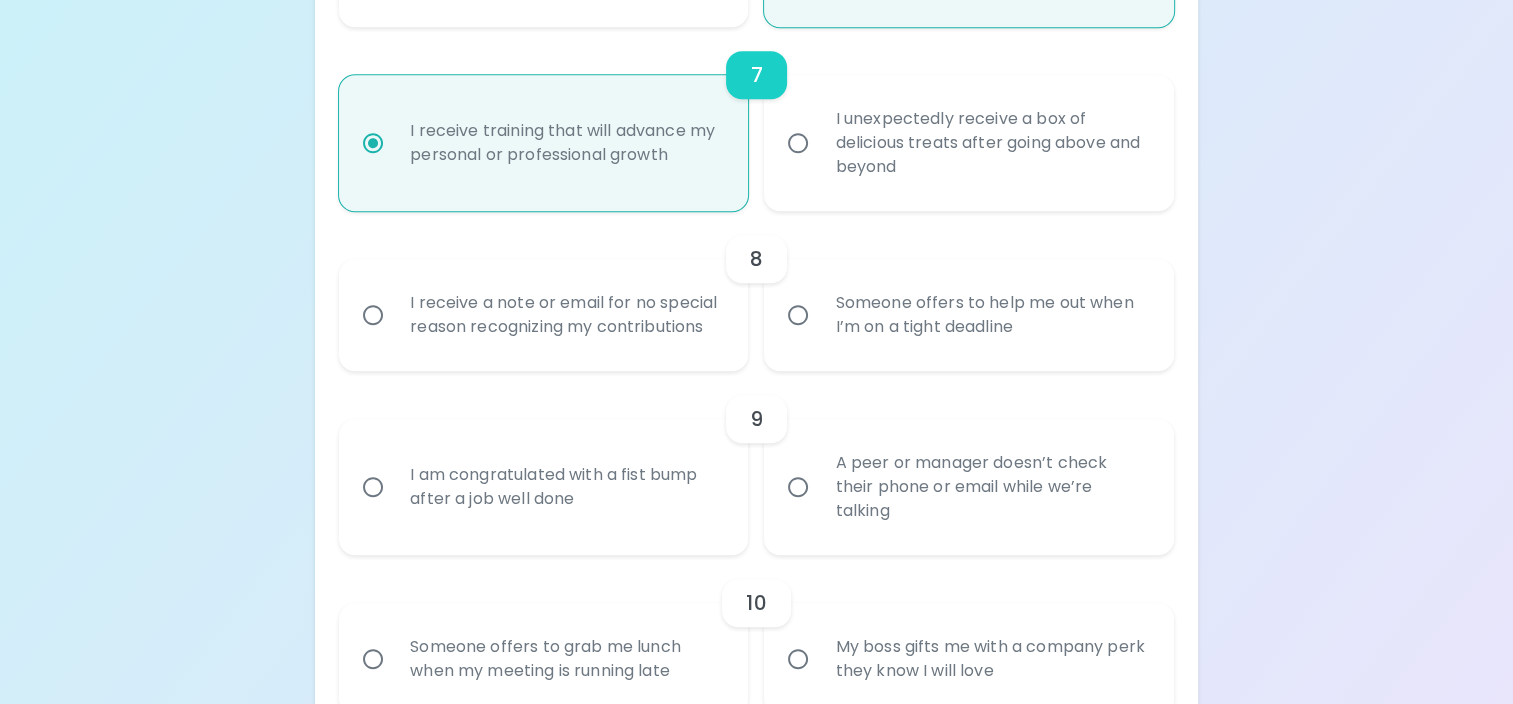 radio on "true" 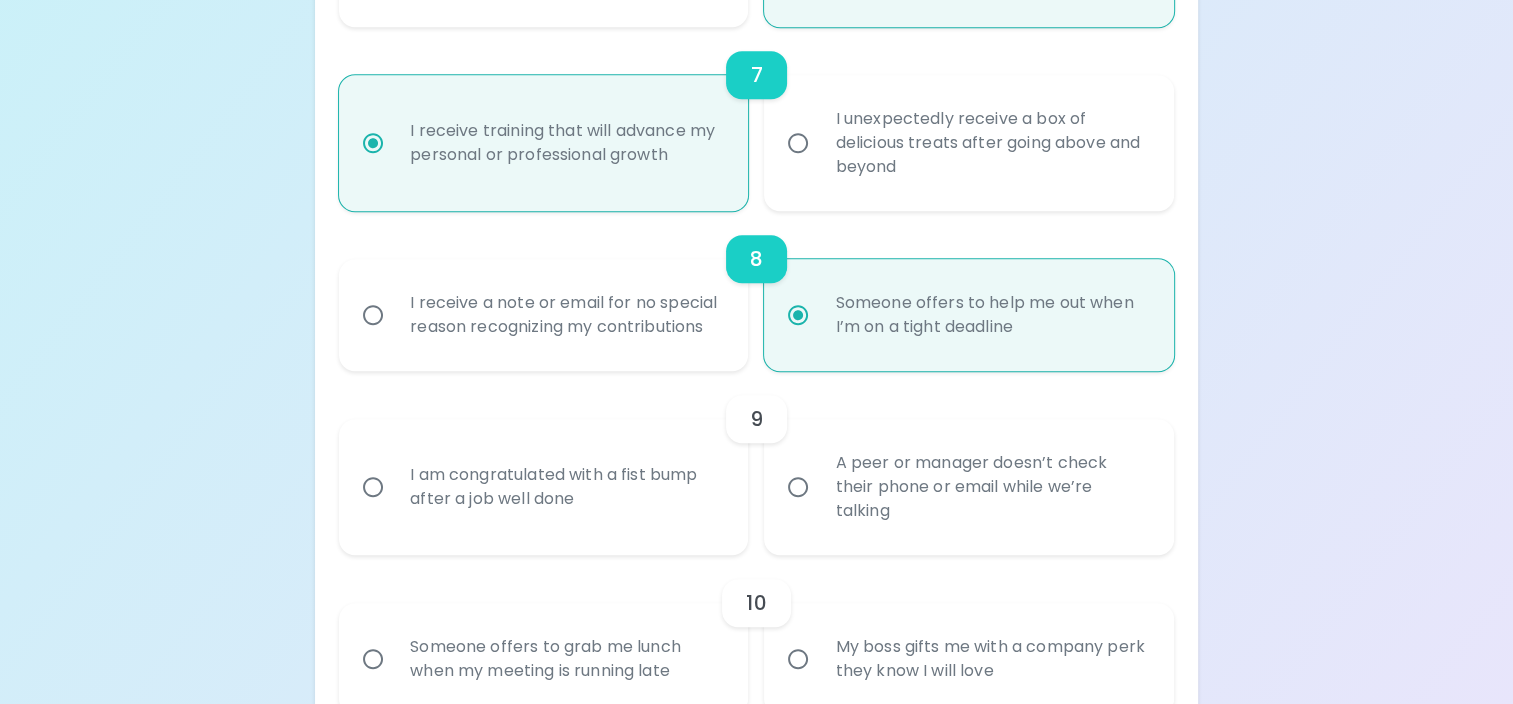 scroll, scrollTop: 1668, scrollLeft: 0, axis: vertical 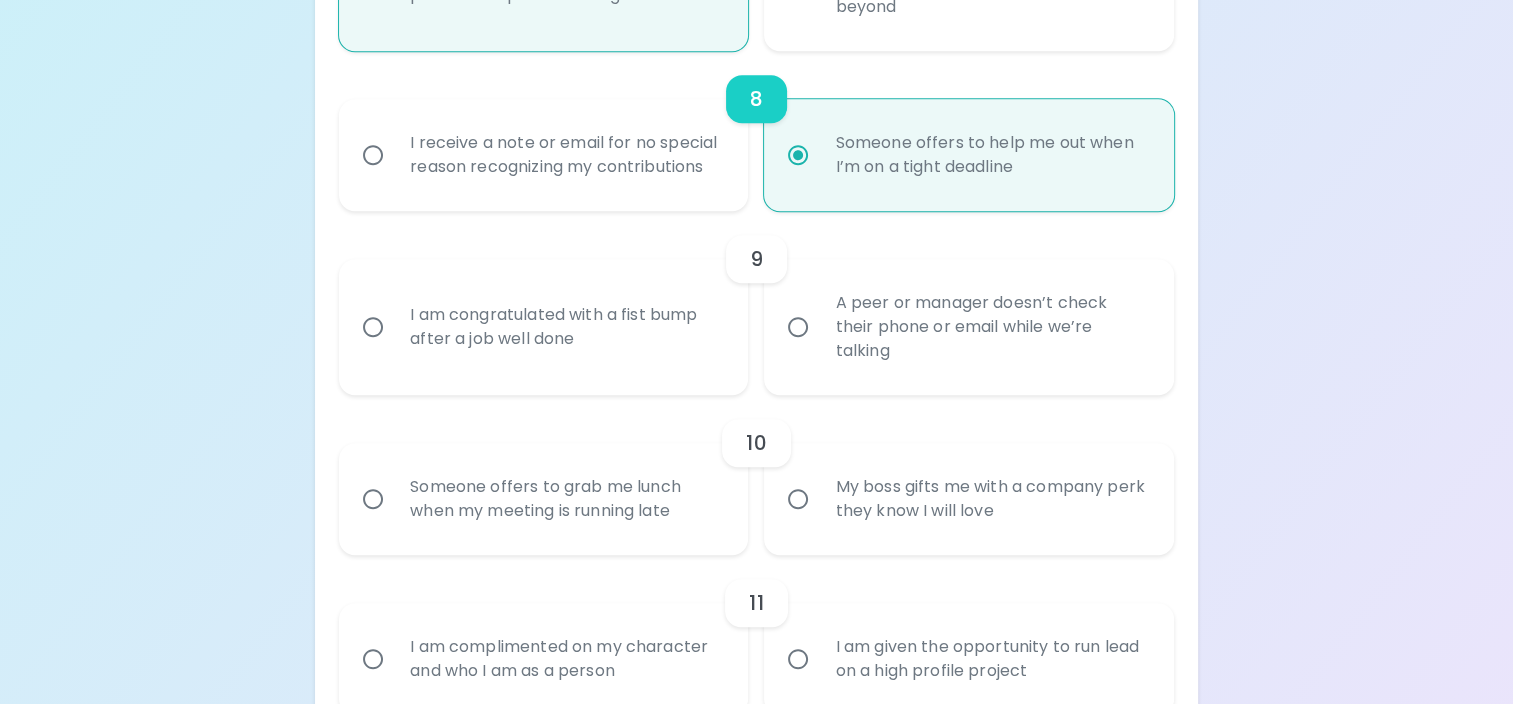 radio on "true" 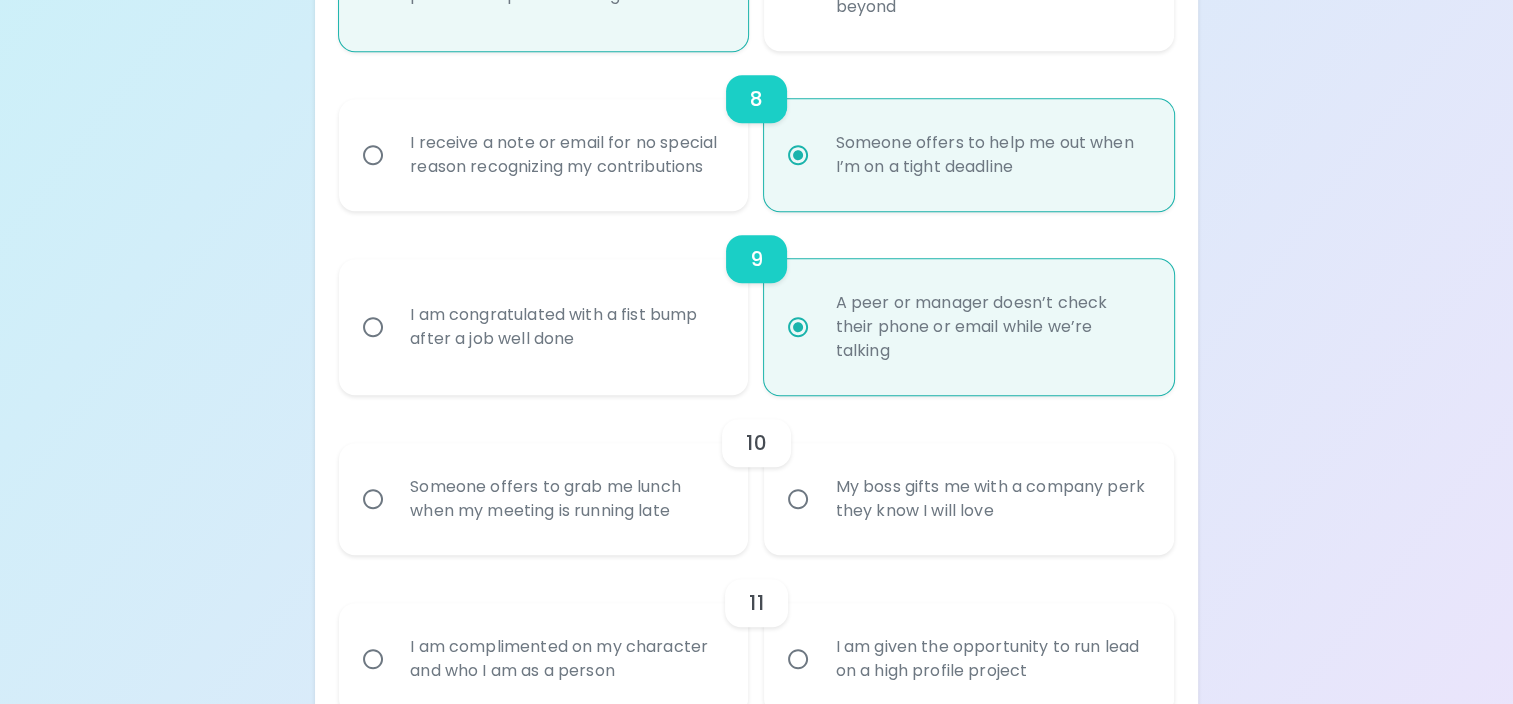 scroll, scrollTop: 1828, scrollLeft: 0, axis: vertical 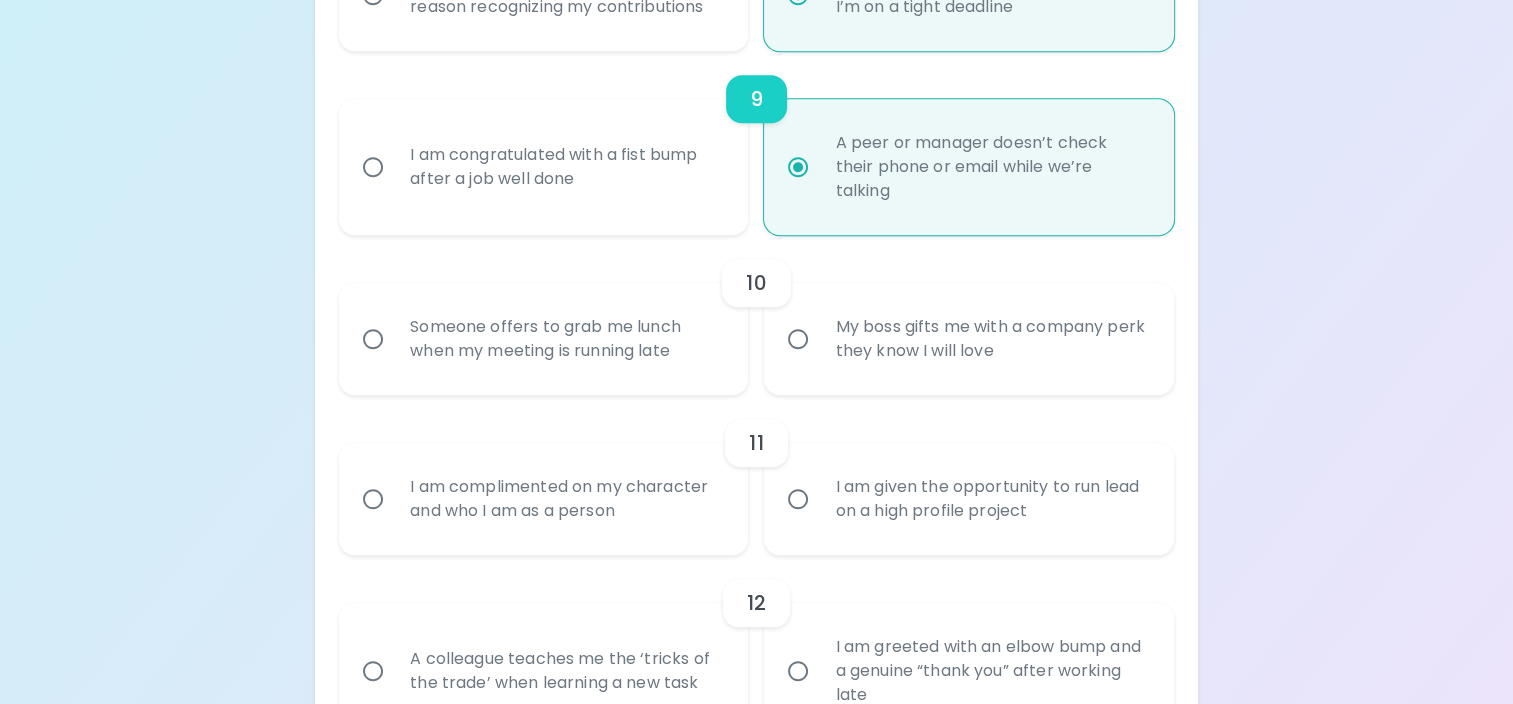 radio on "true" 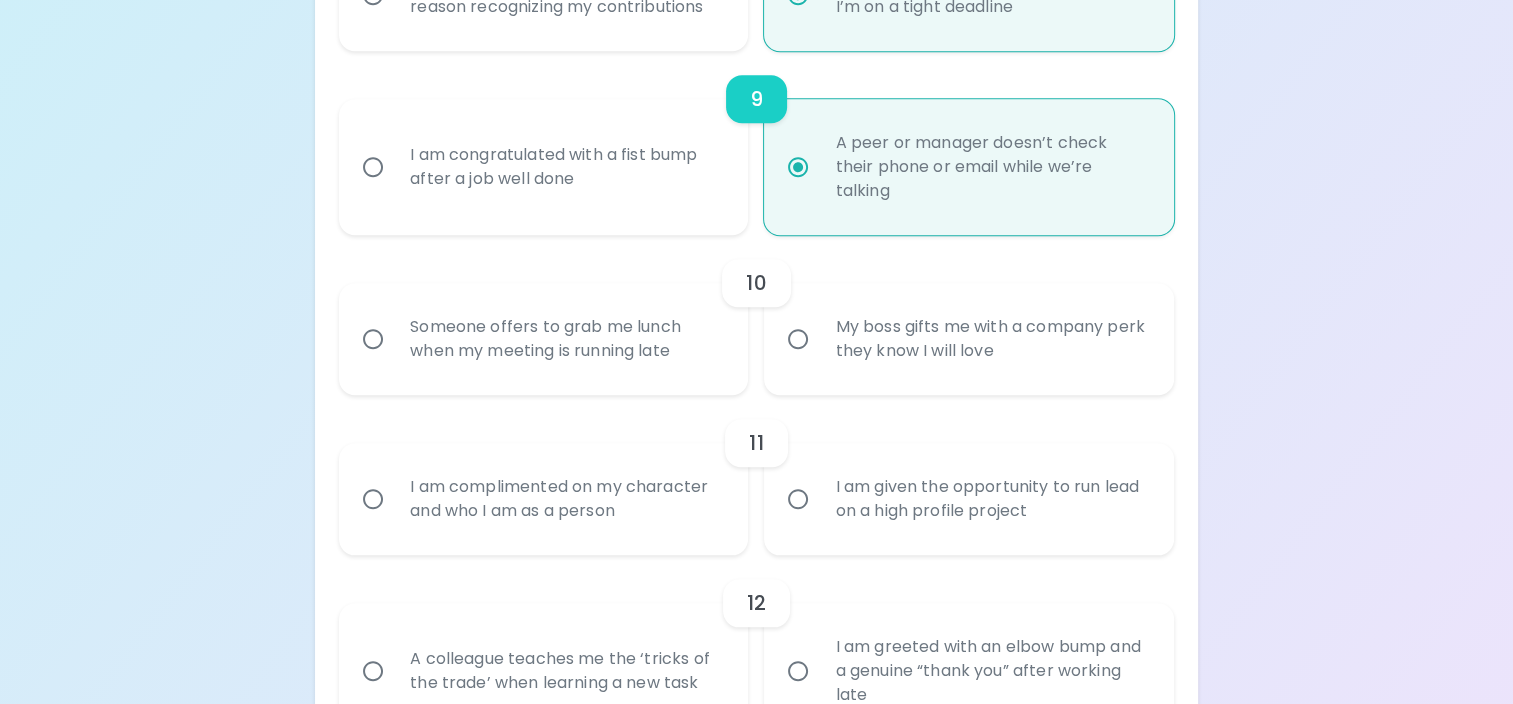 radio on "false" 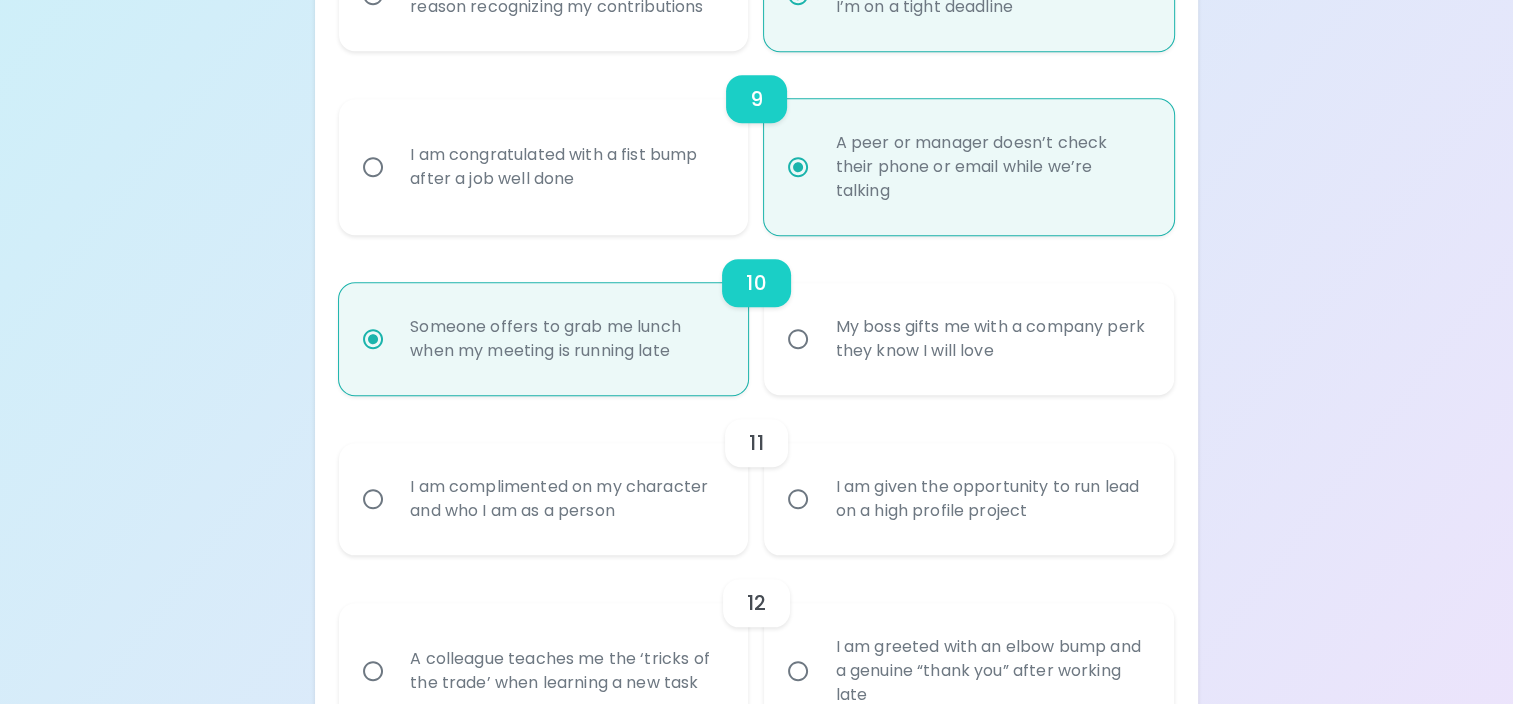 scroll, scrollTop: 1988, scrollLeft: 0, axis: vertical 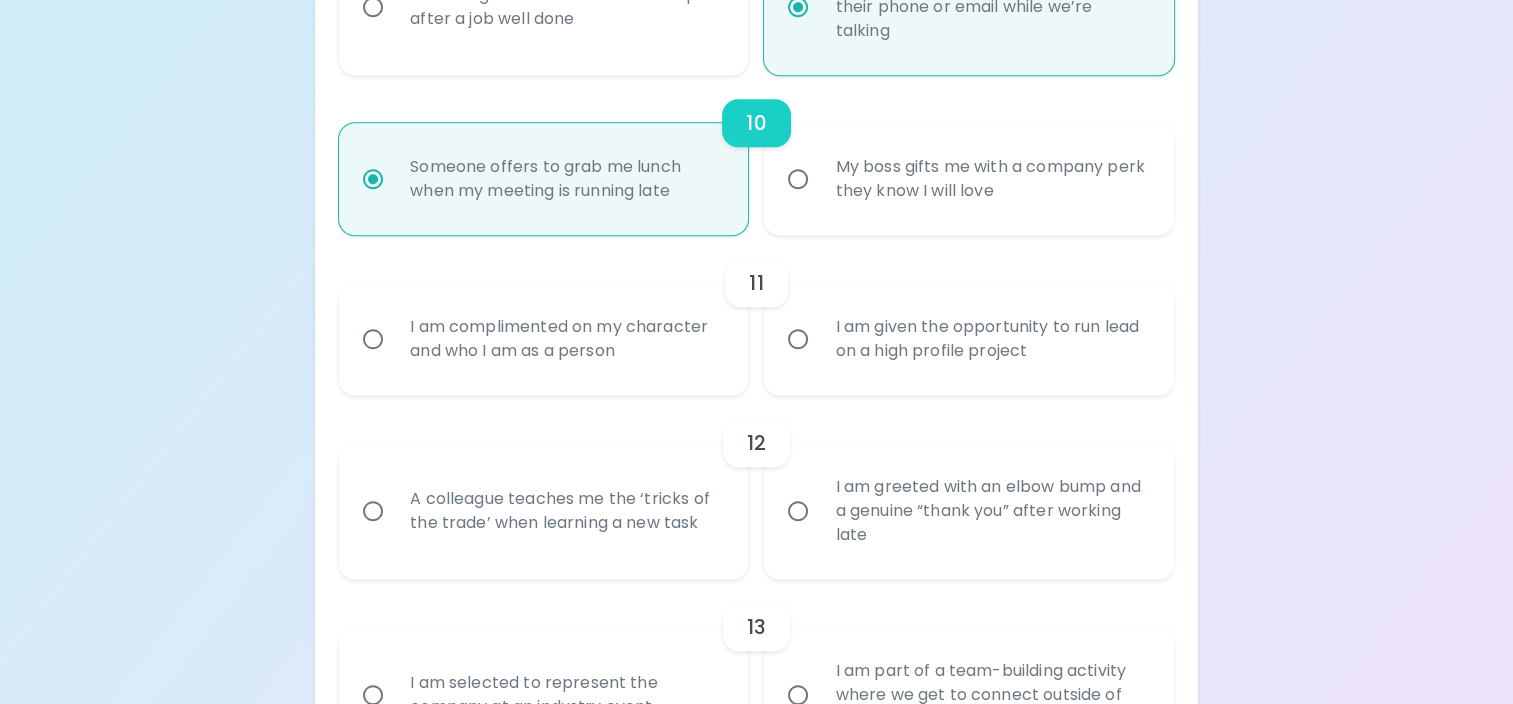 radio on "true" 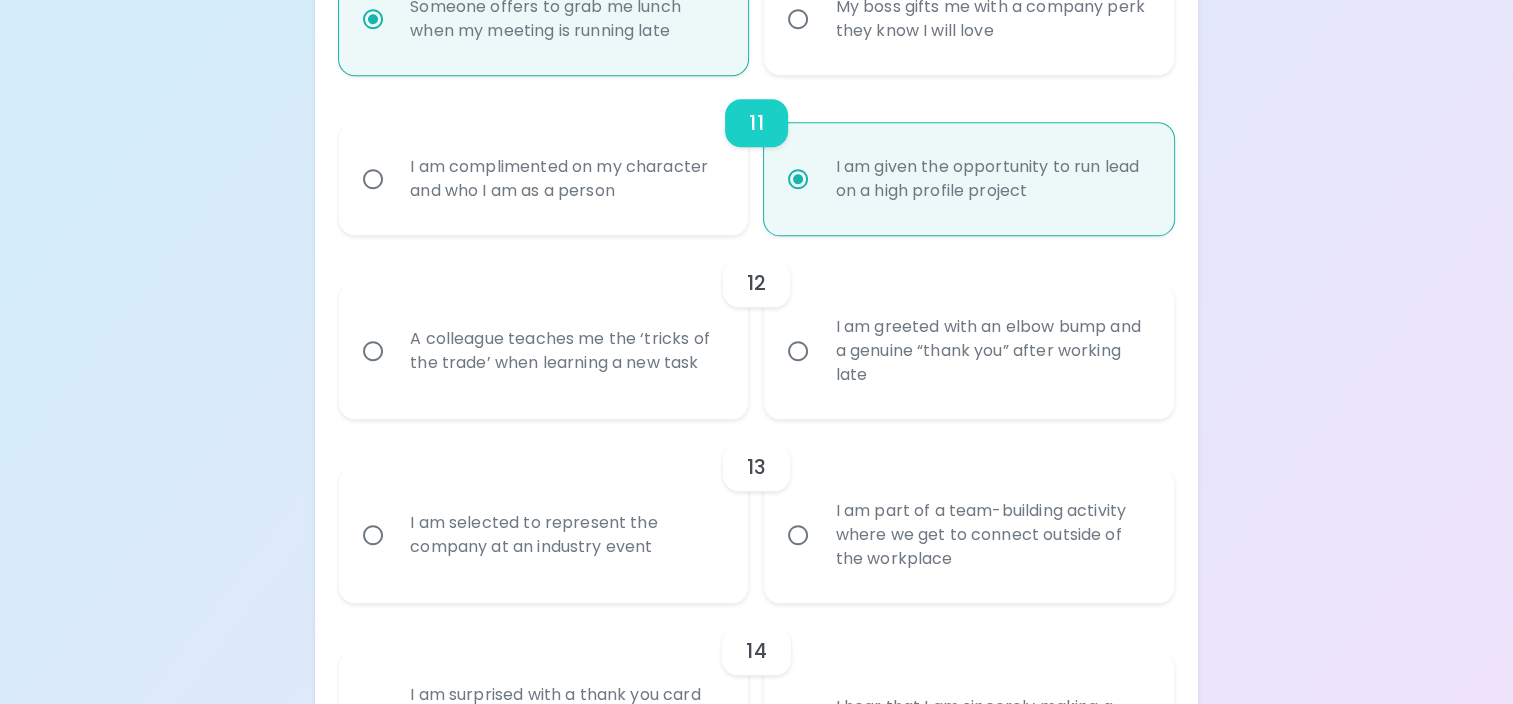 radio on "true" 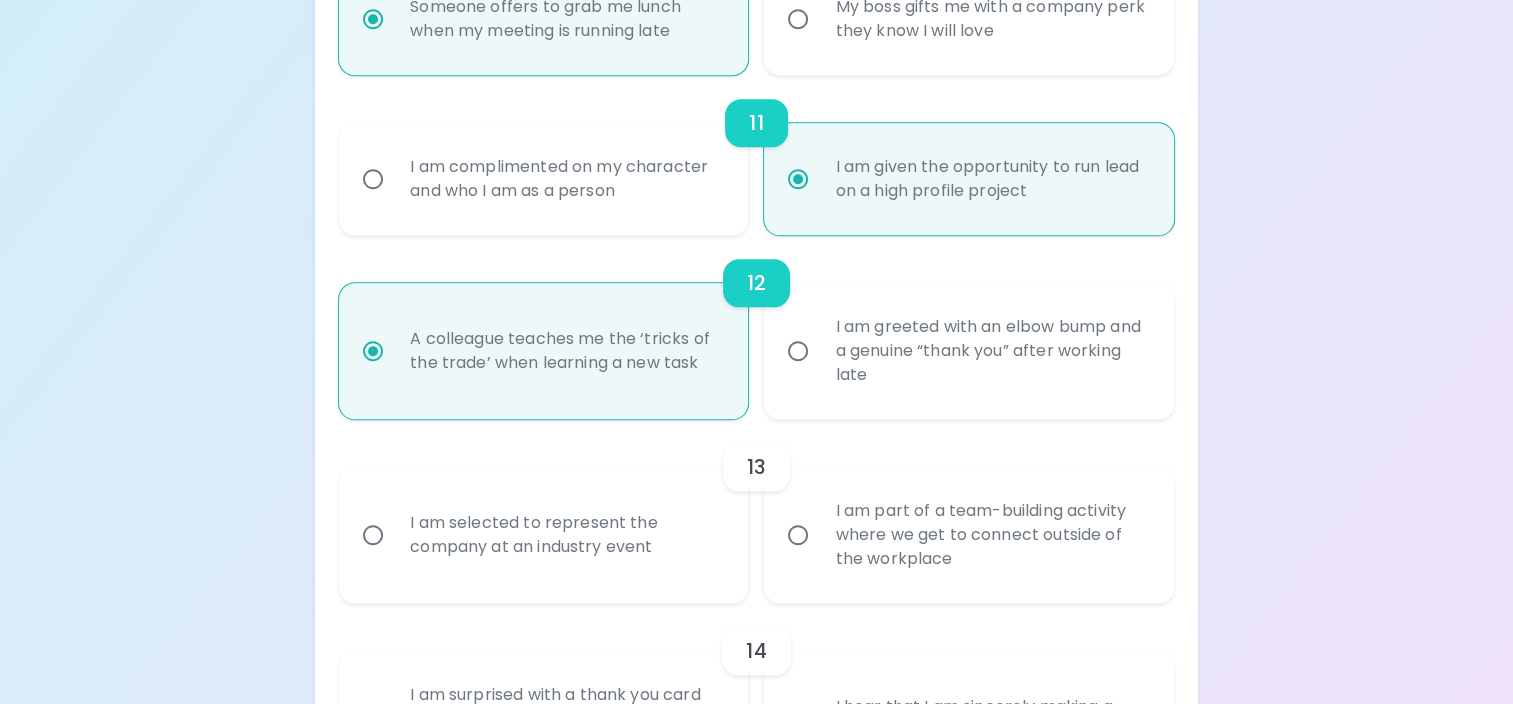 scroll, scrollTop: 2308, scrollLeft: 0, axis: vertical 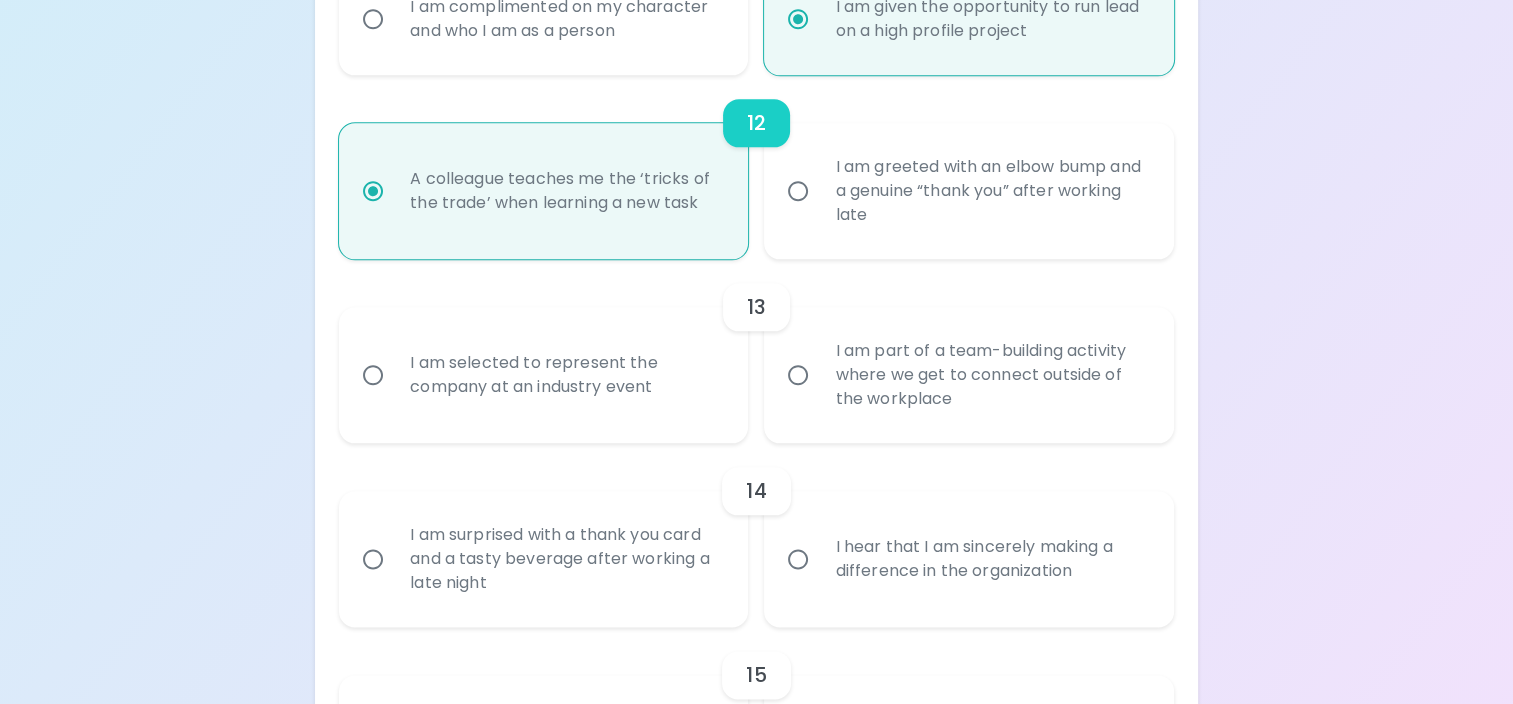 radio on "true" 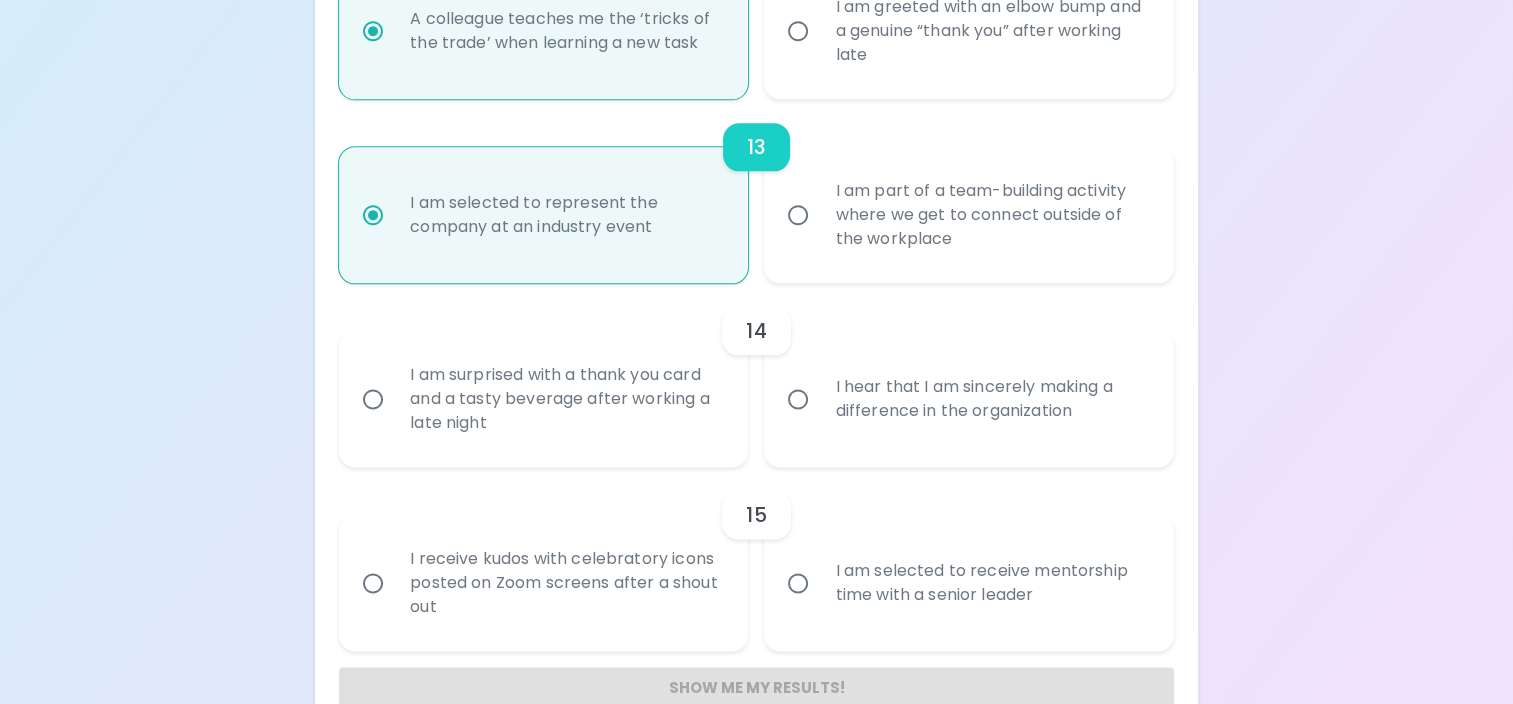 radio on "true" 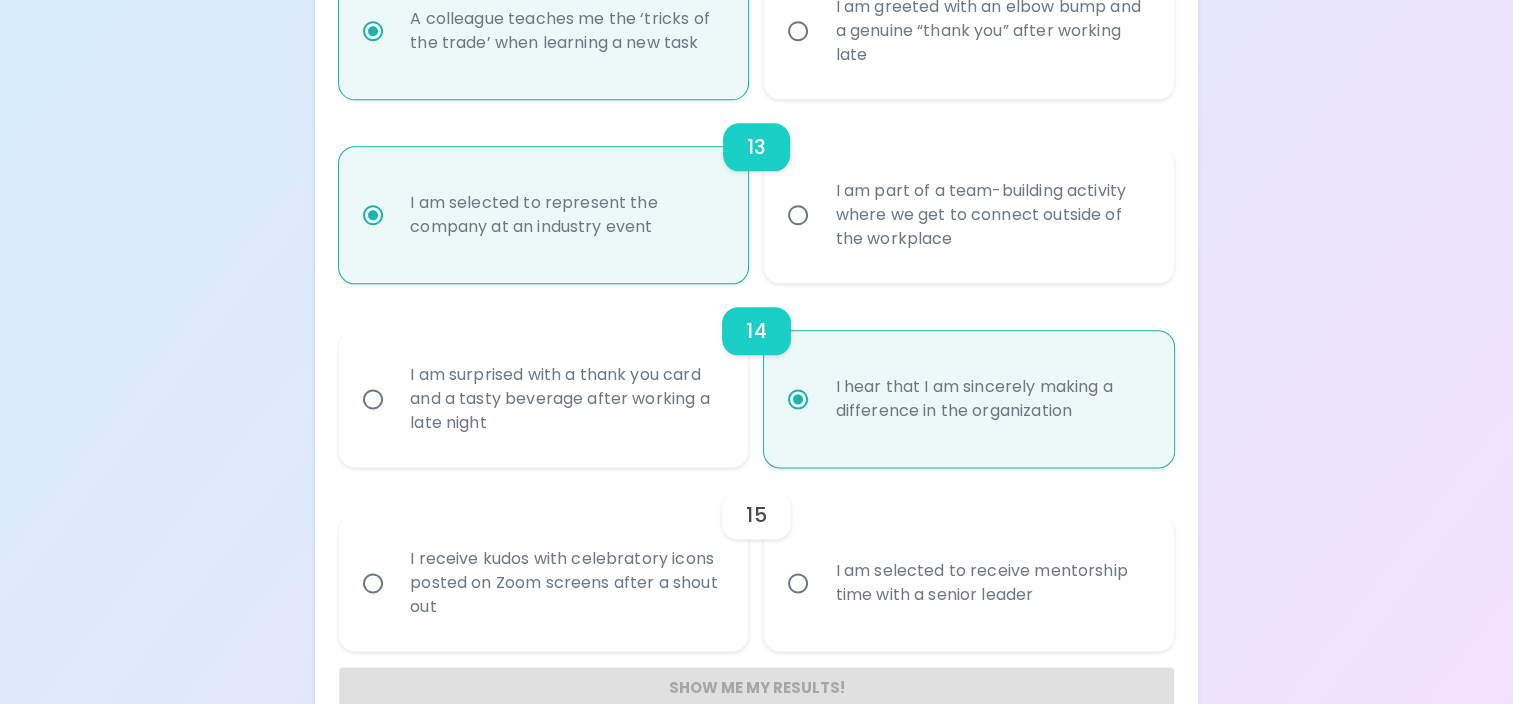 scroll, scrollTop: 2512, scrollLeft: 0, axis: vertical 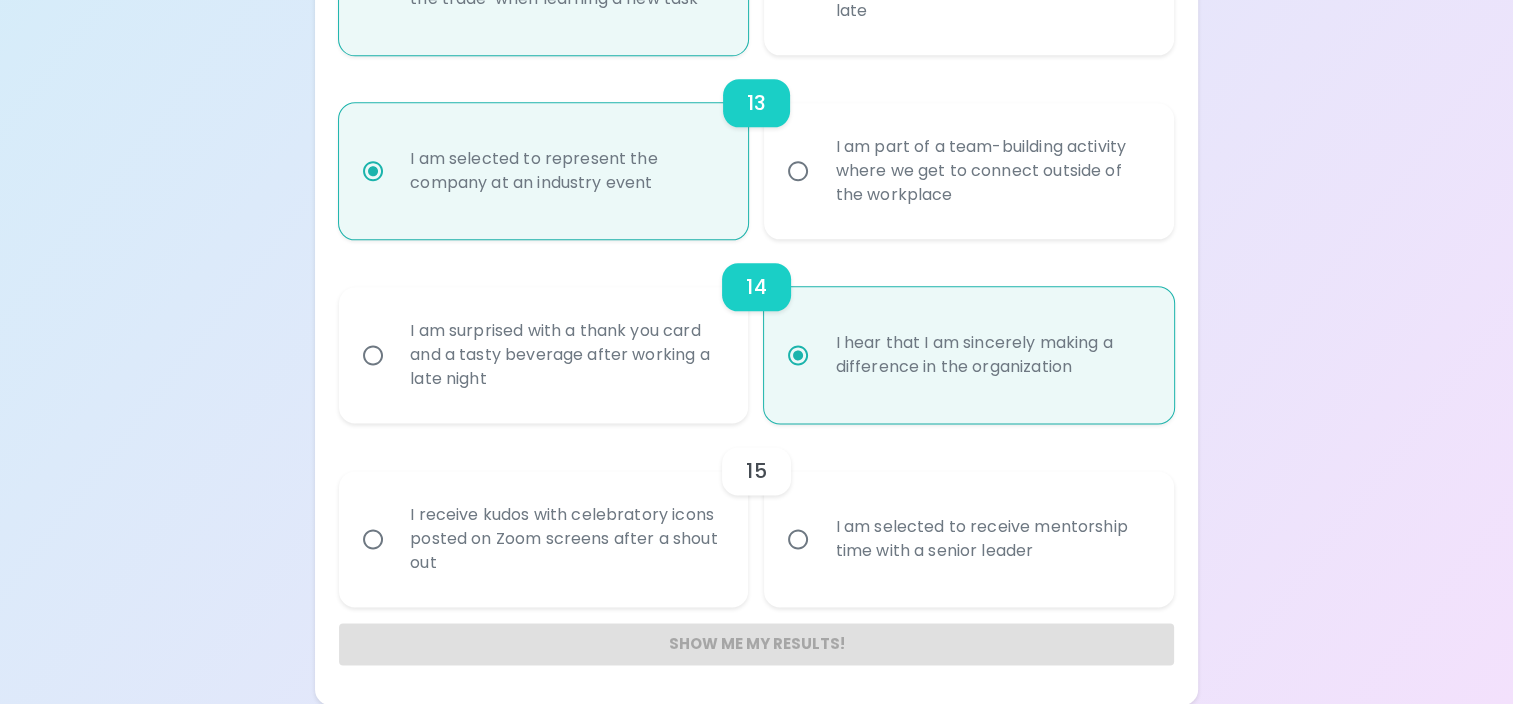 radio on "true" 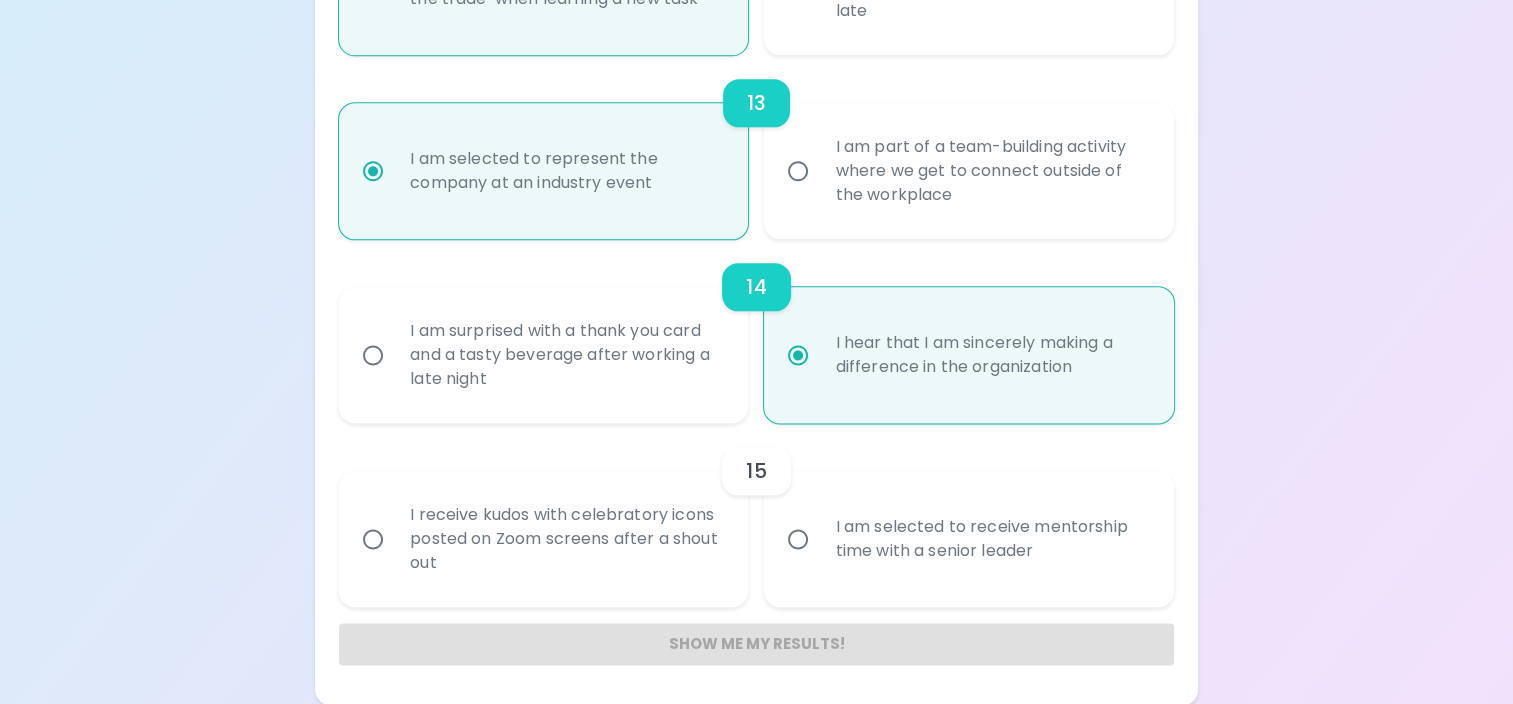 radio on "false" 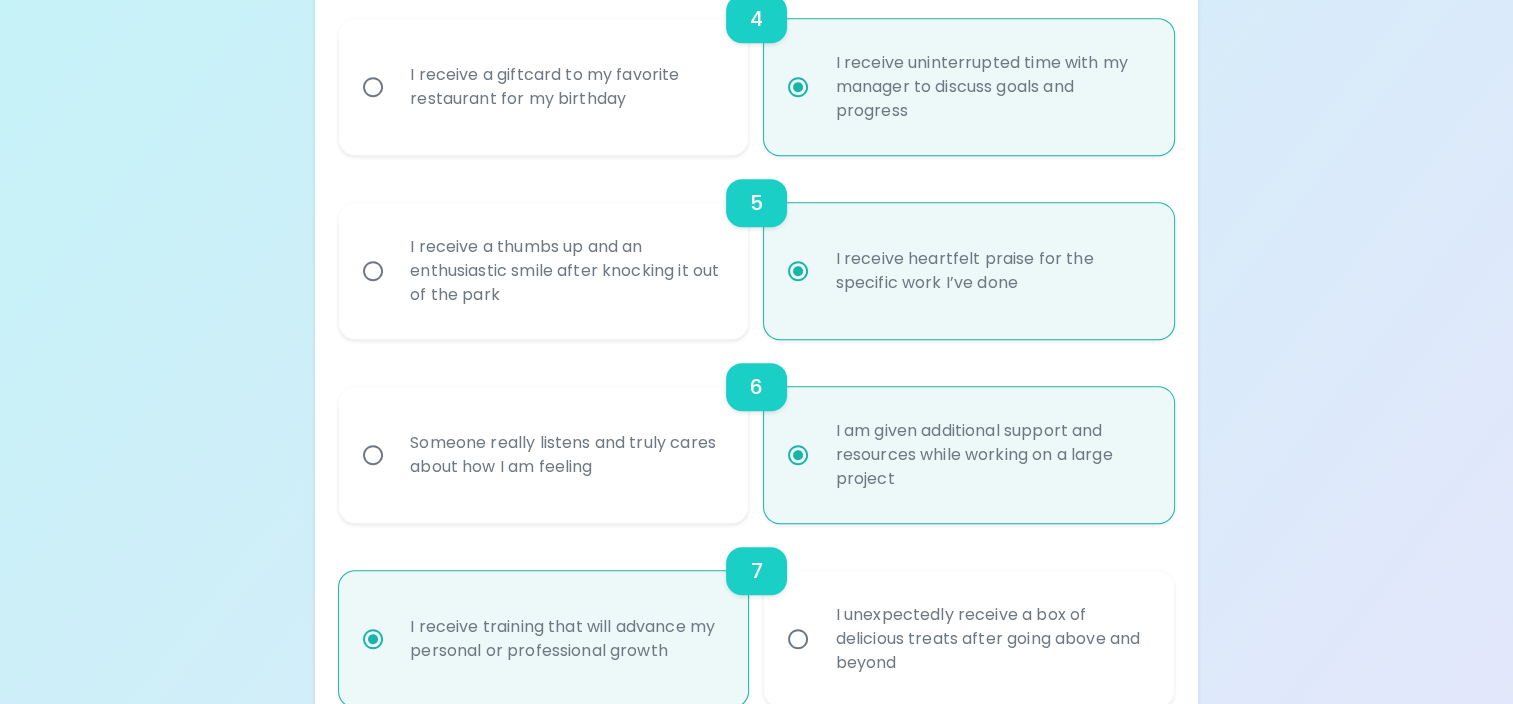 scroll, scrollTop: 412, scrollLeft: 0, axis: vertical 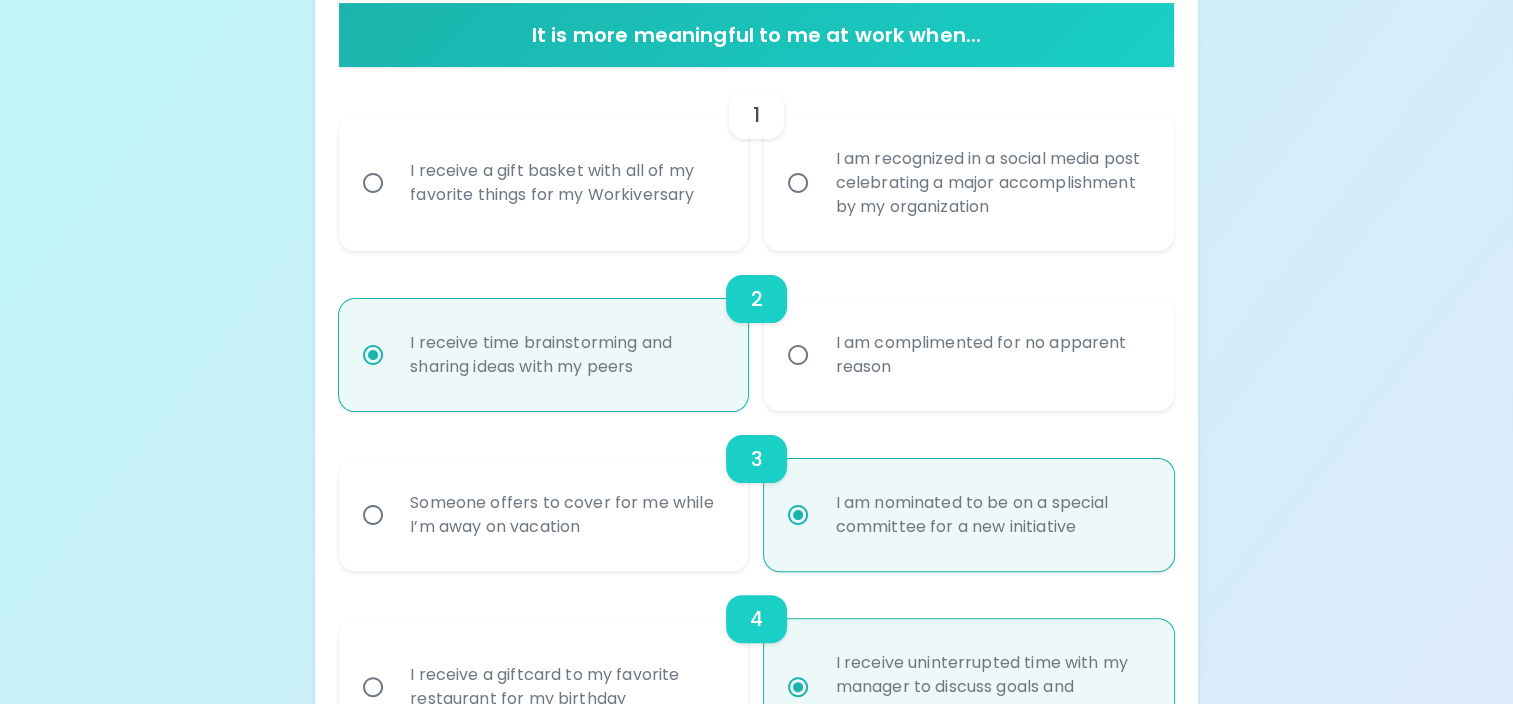 radio on "true" 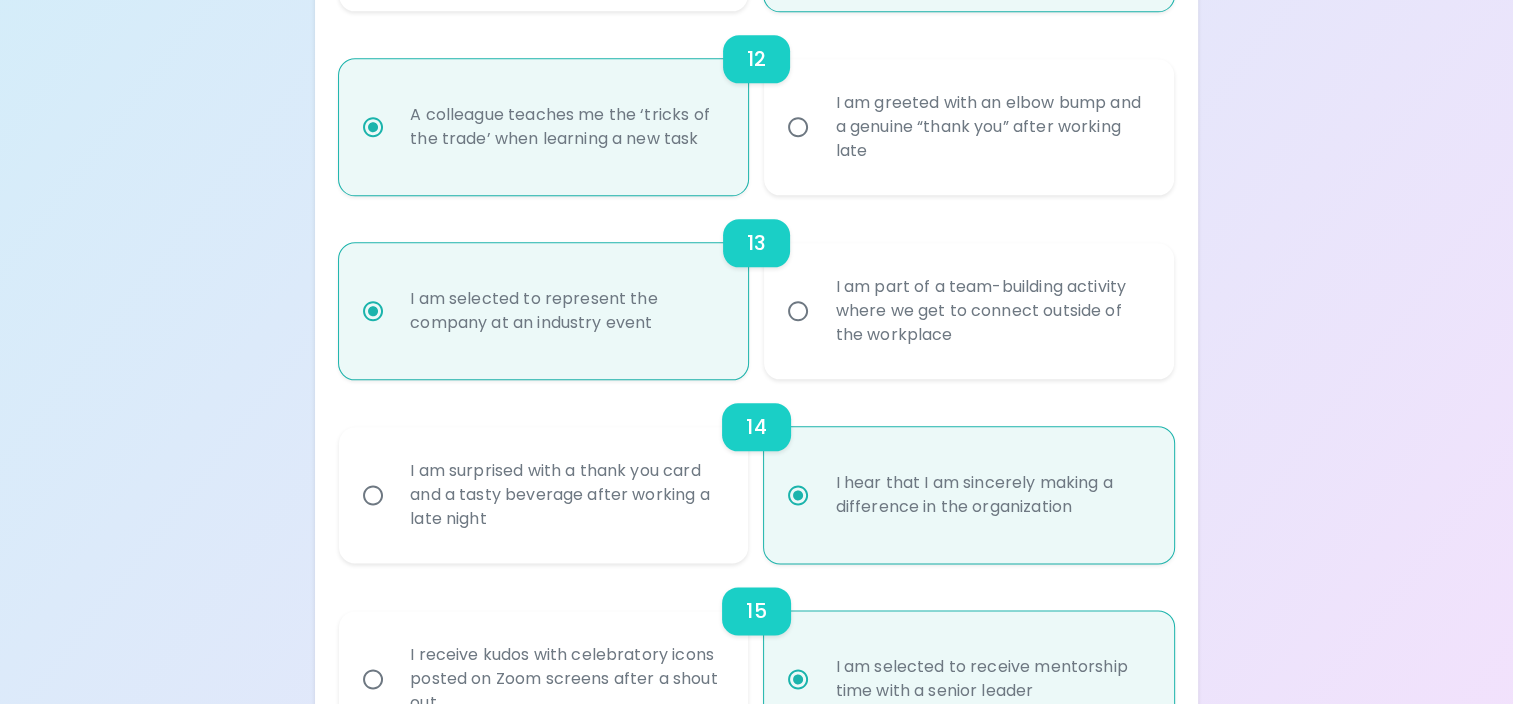 scroll, scrollTop: 2512, scrollLeft: 0, axis: vertical 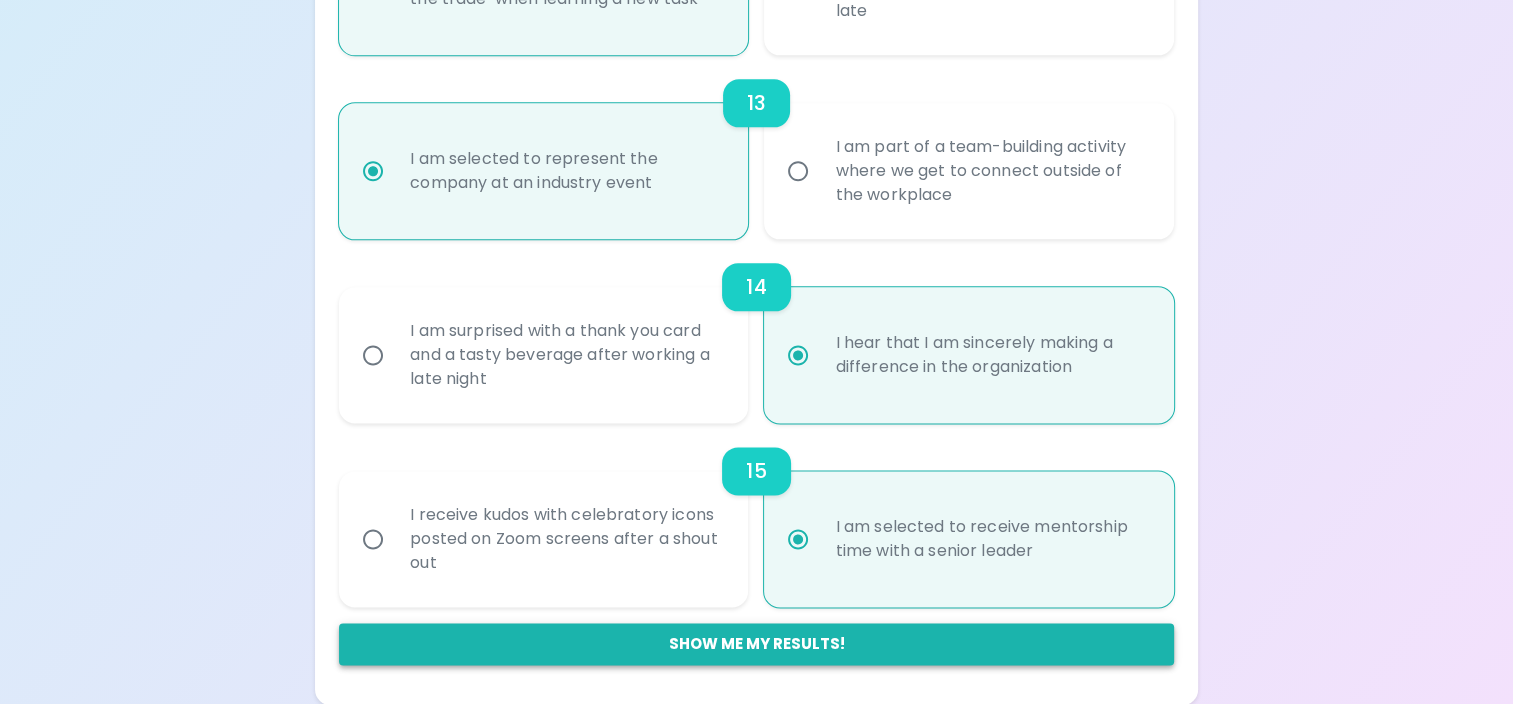 radio on "true" 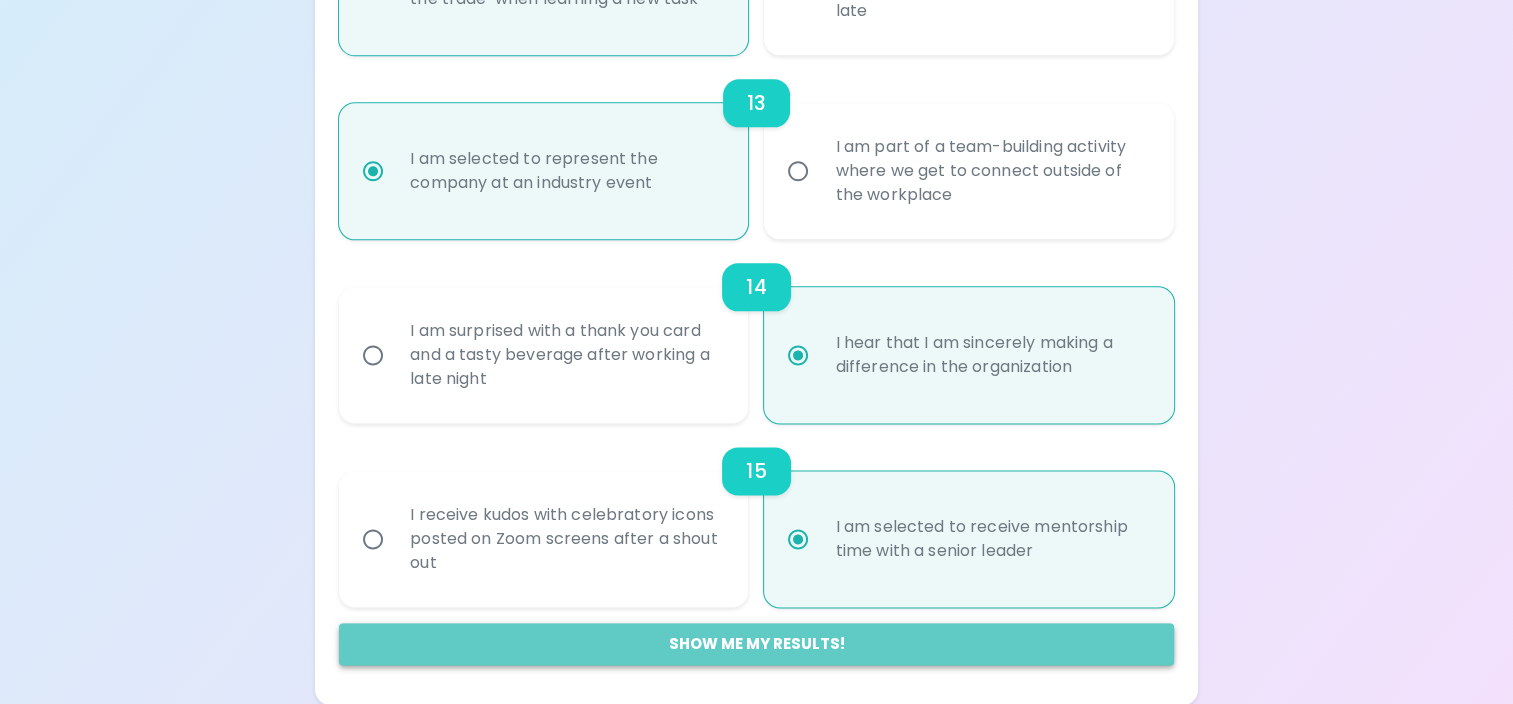 click on "Show me my results!" at bounding box center (756, 644) 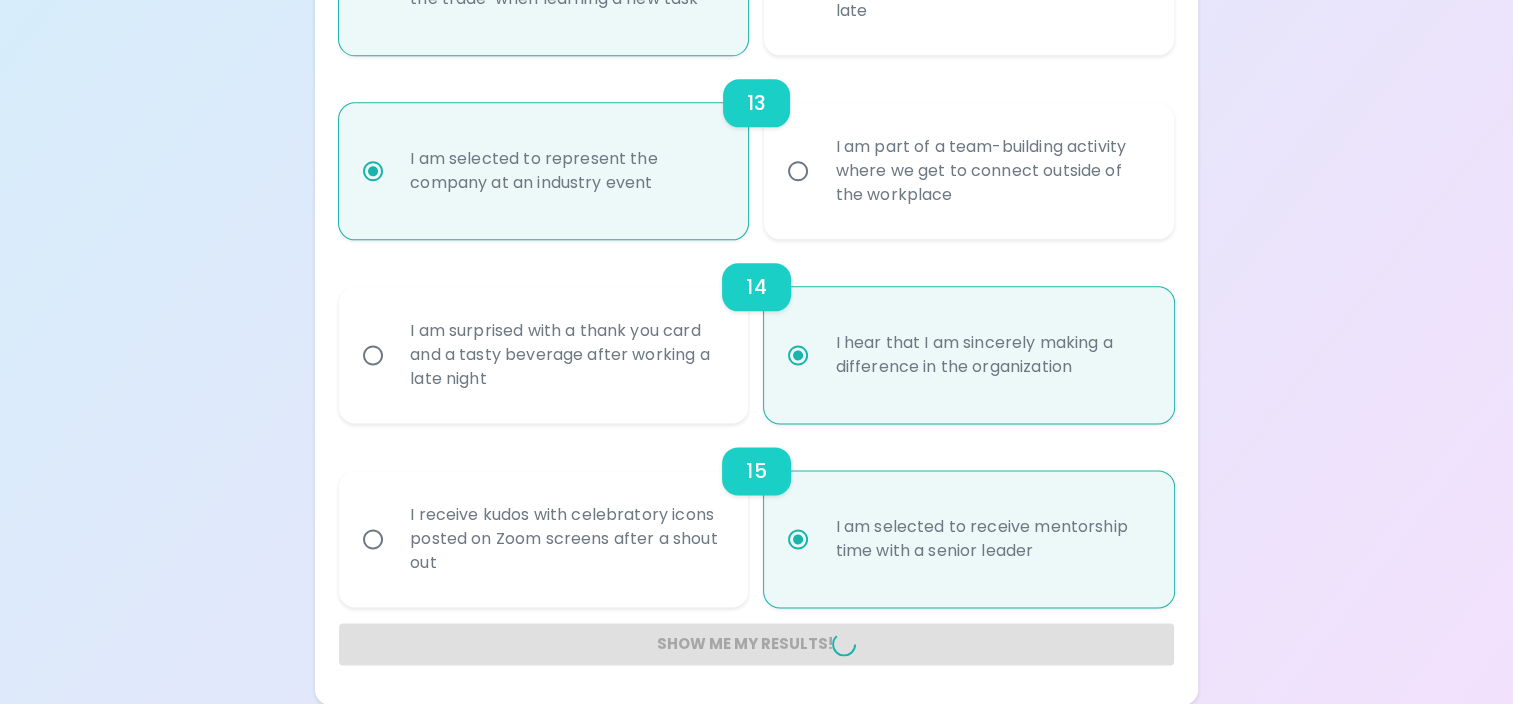 radio on "false" 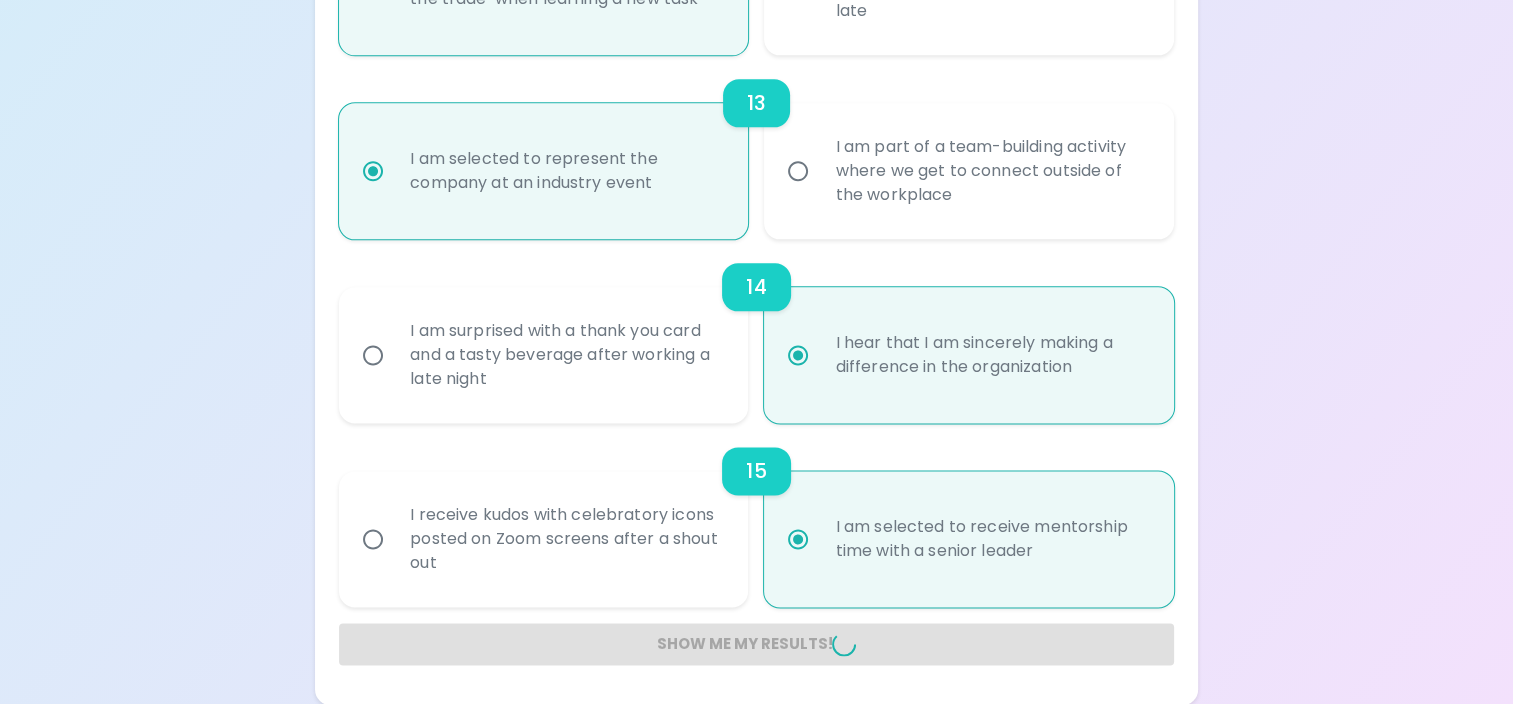 radio on "false" 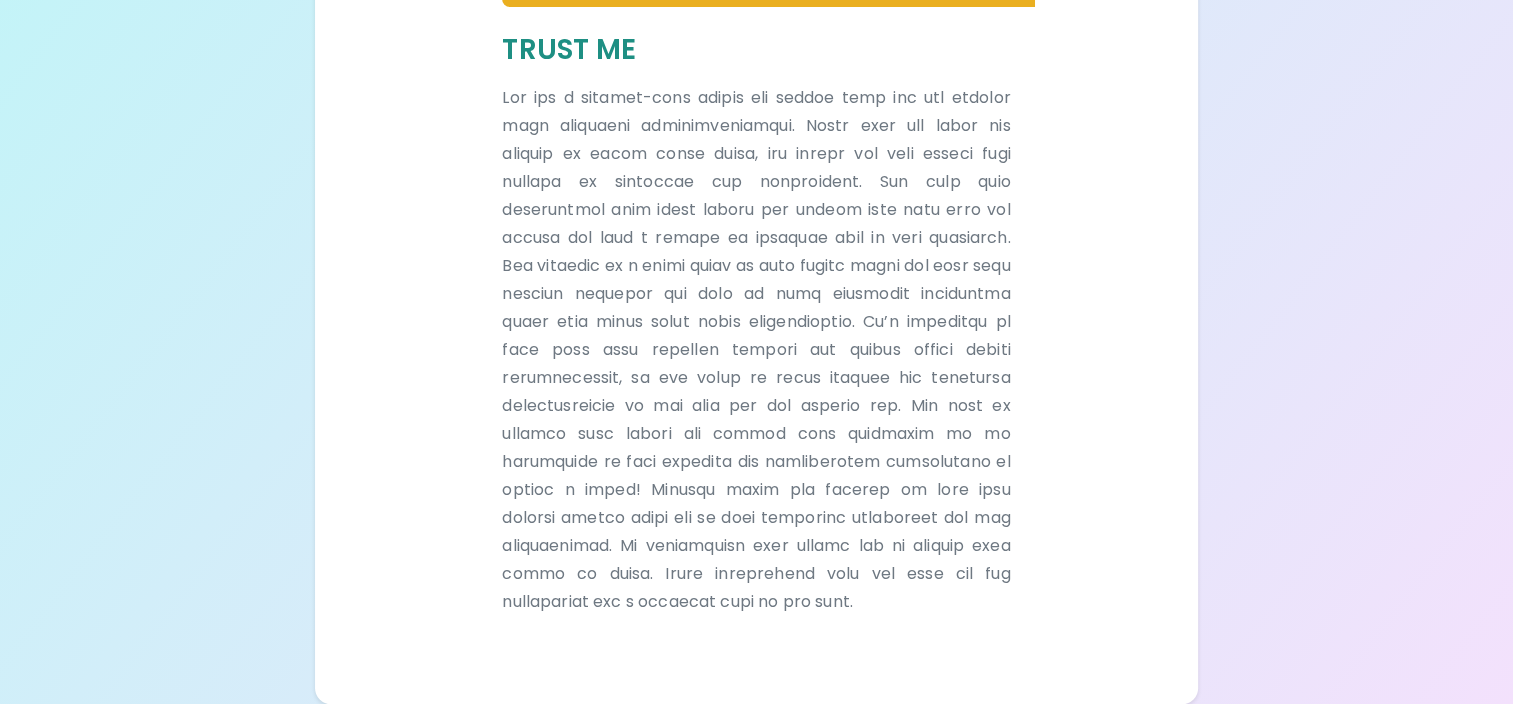 scroll, scrollTop: 400, scrollLeft: 0, axis: vertical 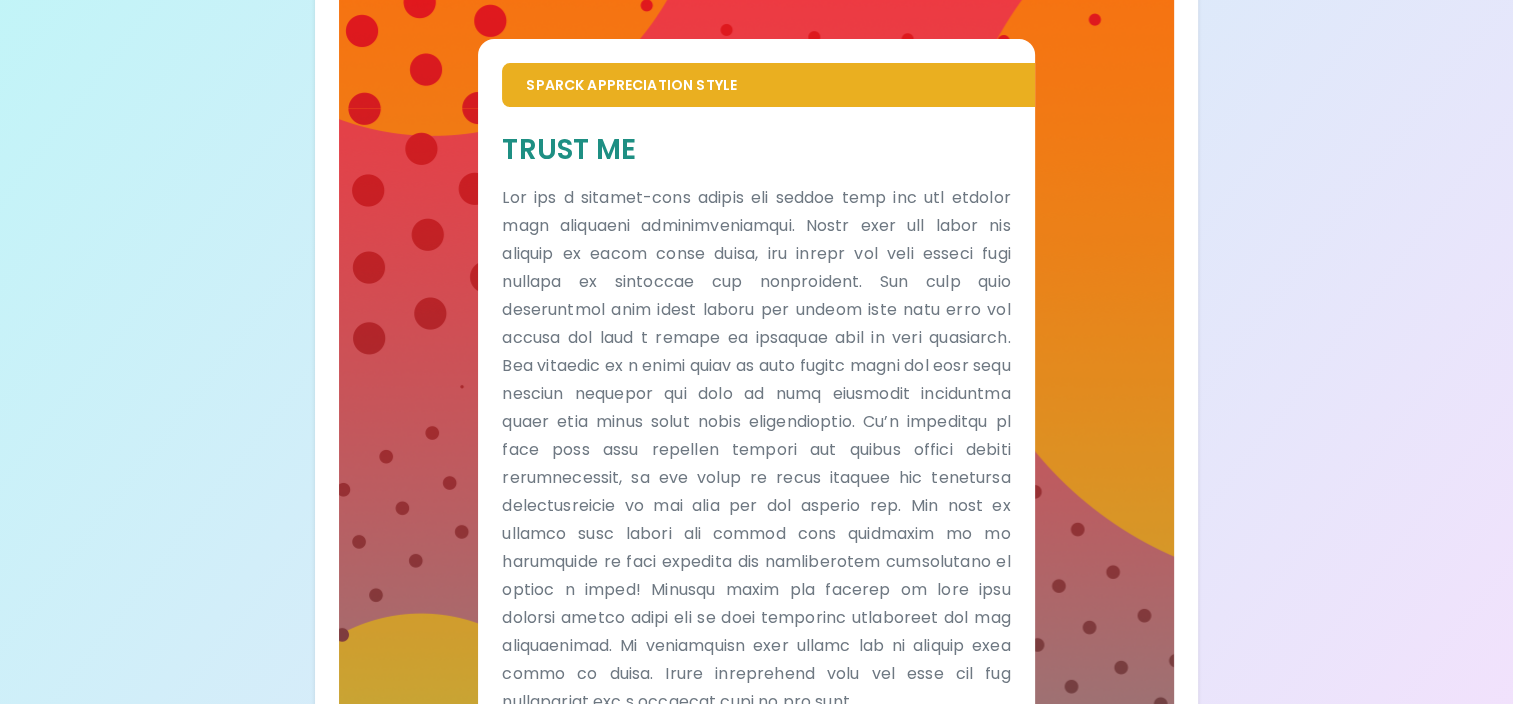 click on "Your Sparck Appreciation Style Results Check your email for the full results! Don’t forget to check your spam folder if you don’t see it. Sparck Appreciation Style Trust Me" at bounding box center [756, 202] 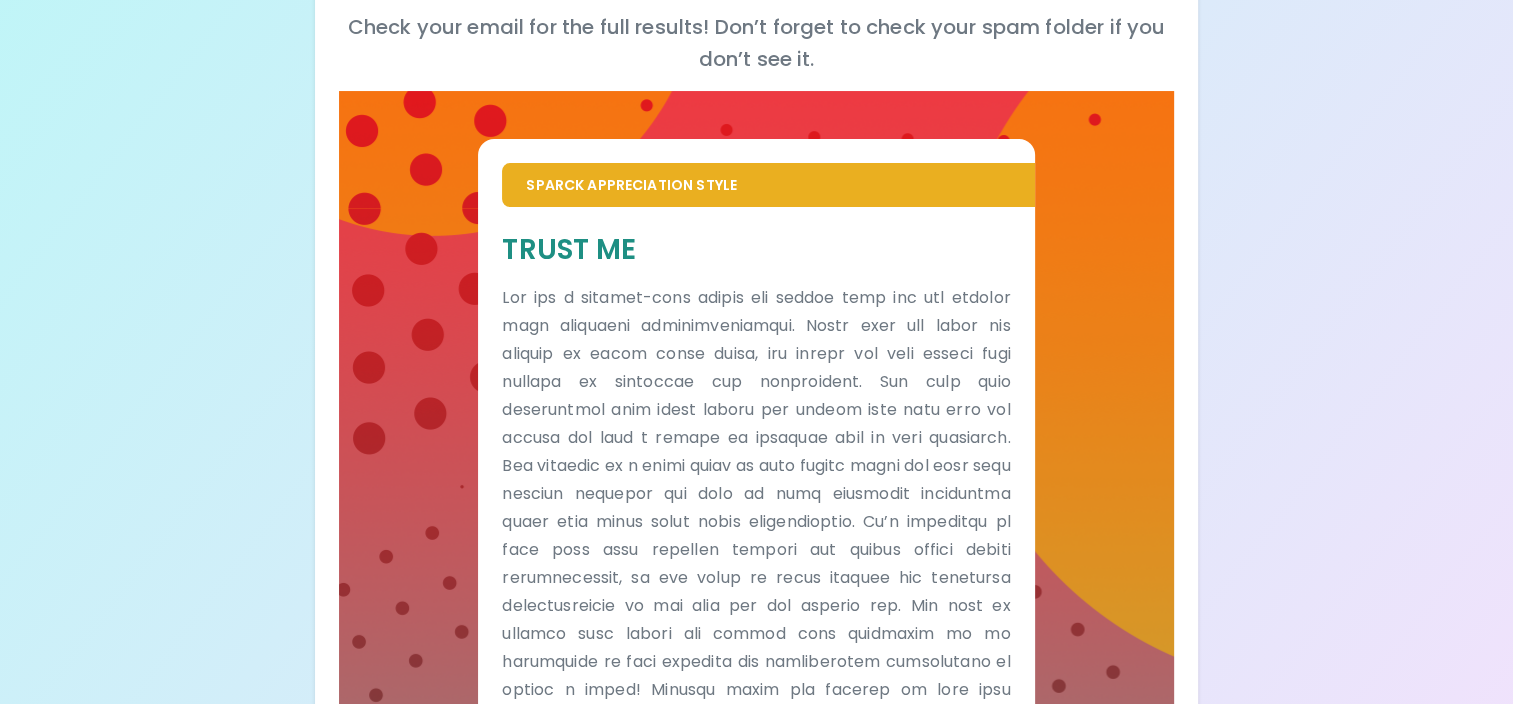 scroll, scrollTop: 200, scrollLeft: 0, axis: vertical 